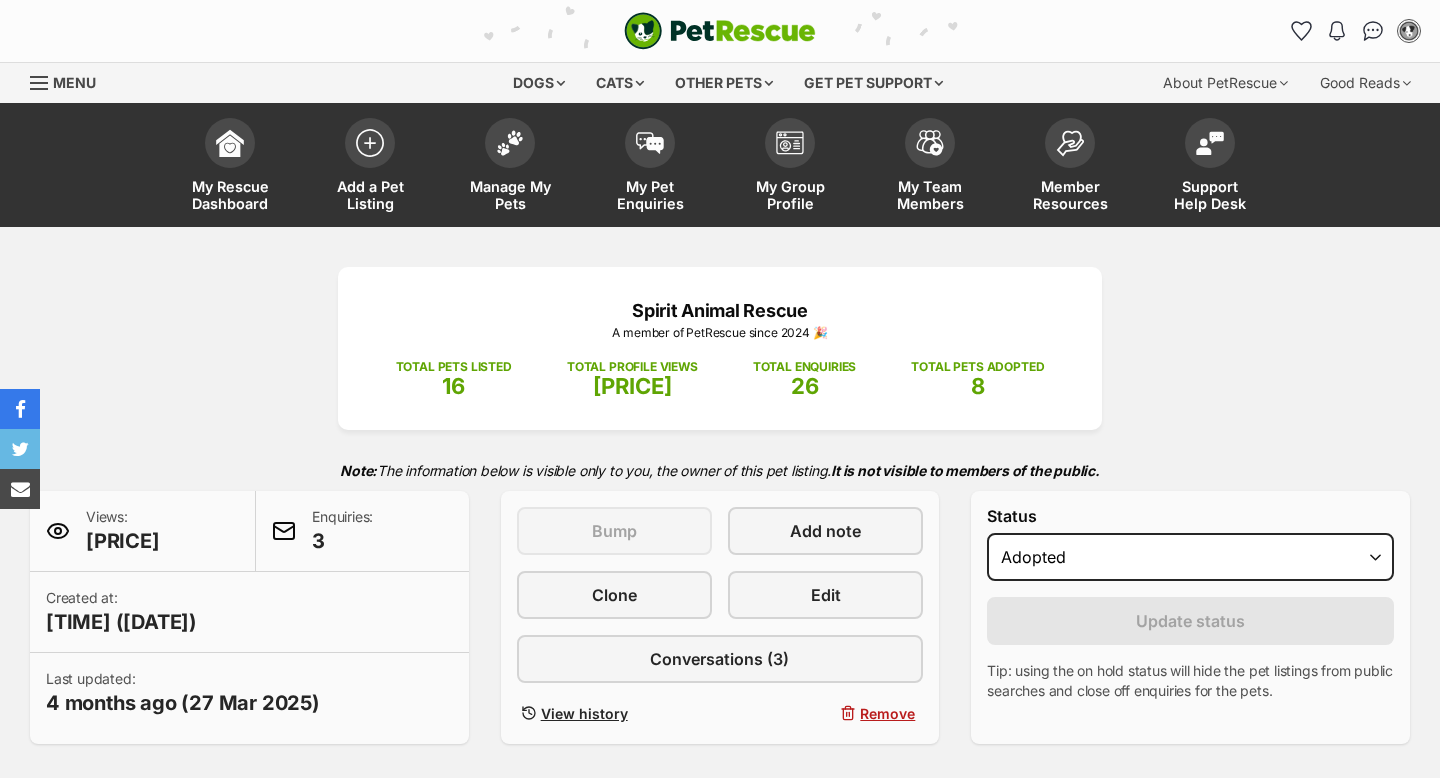 scroll, scrollTop: 0, scrollLeft: 0, axis: both 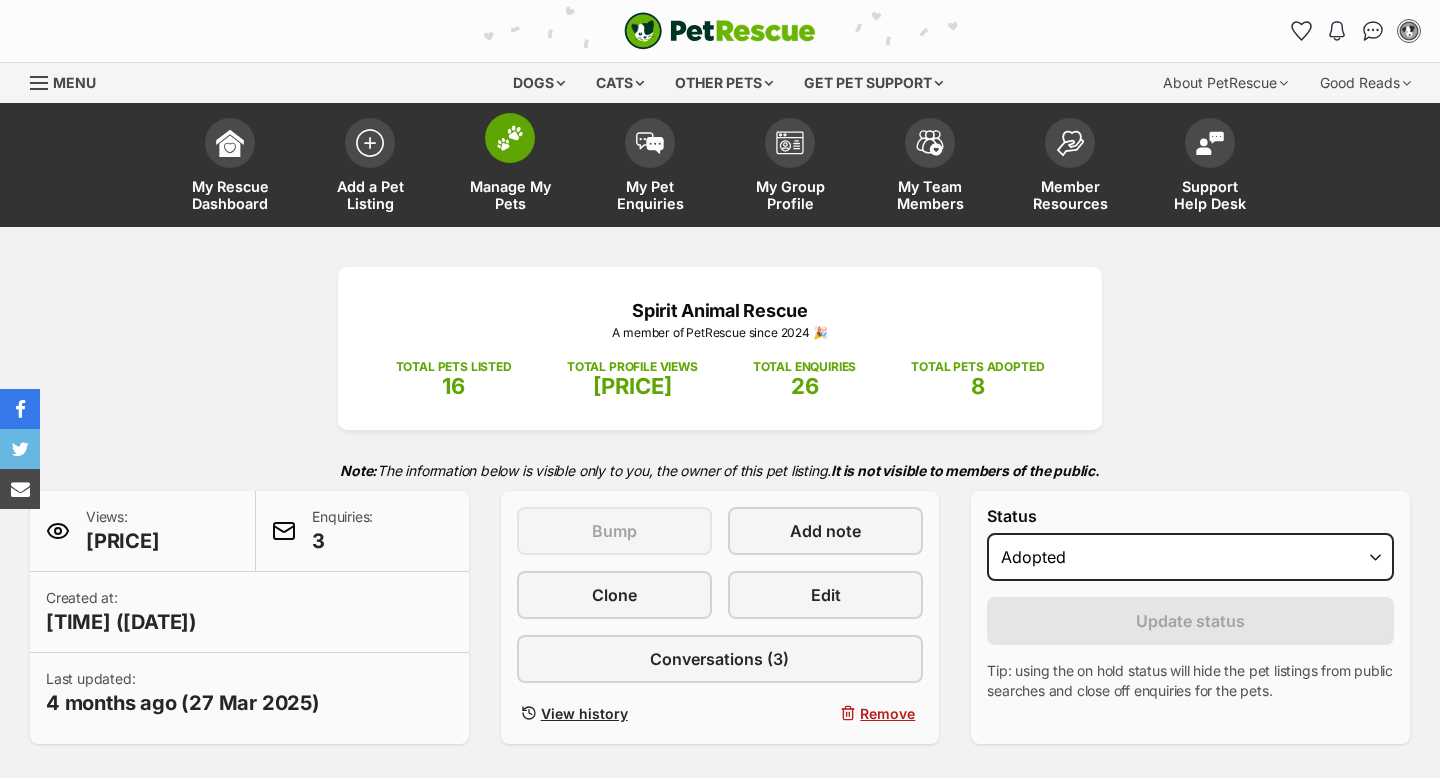 click at bounding box center [510, 138] 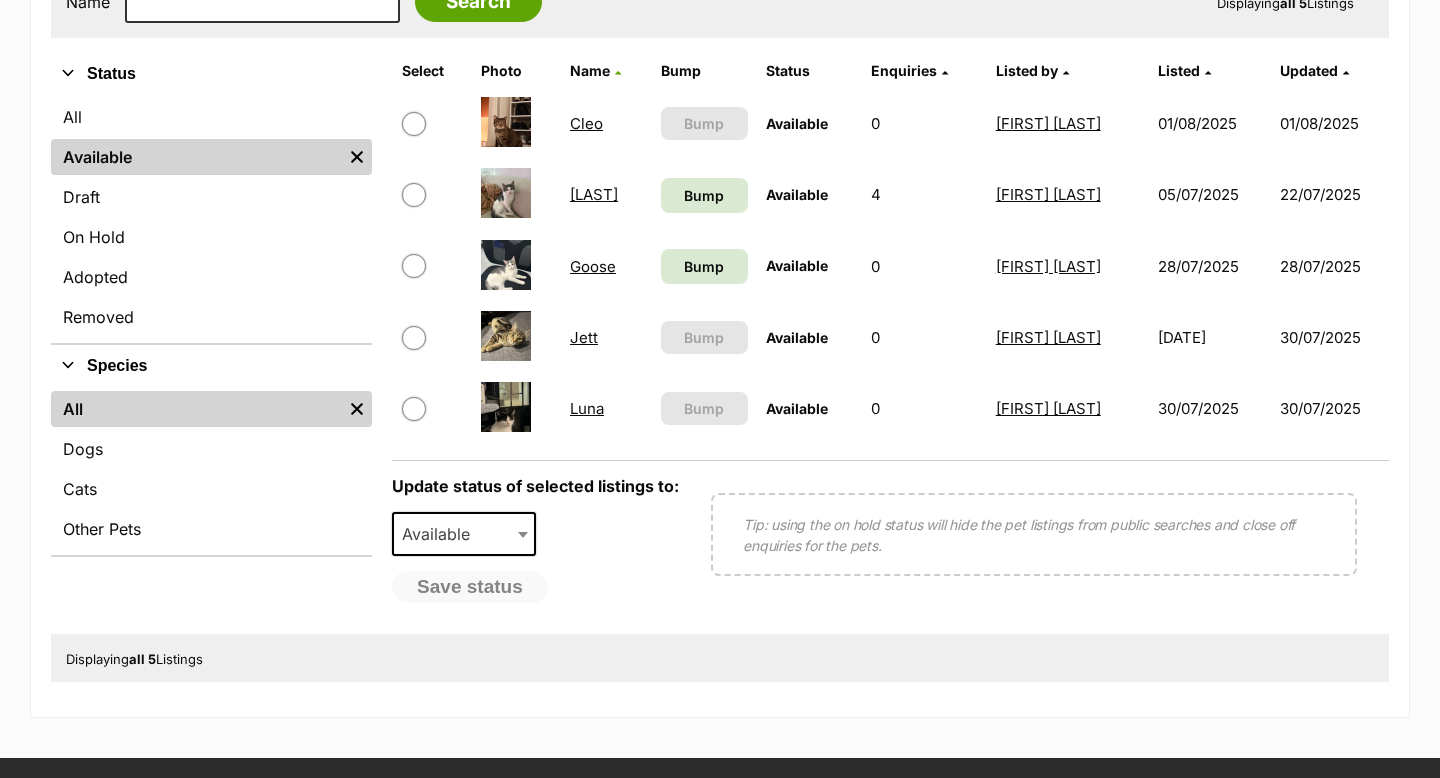 scroll, scrollTop: 387, scrollLeft: 0, axis: vertical 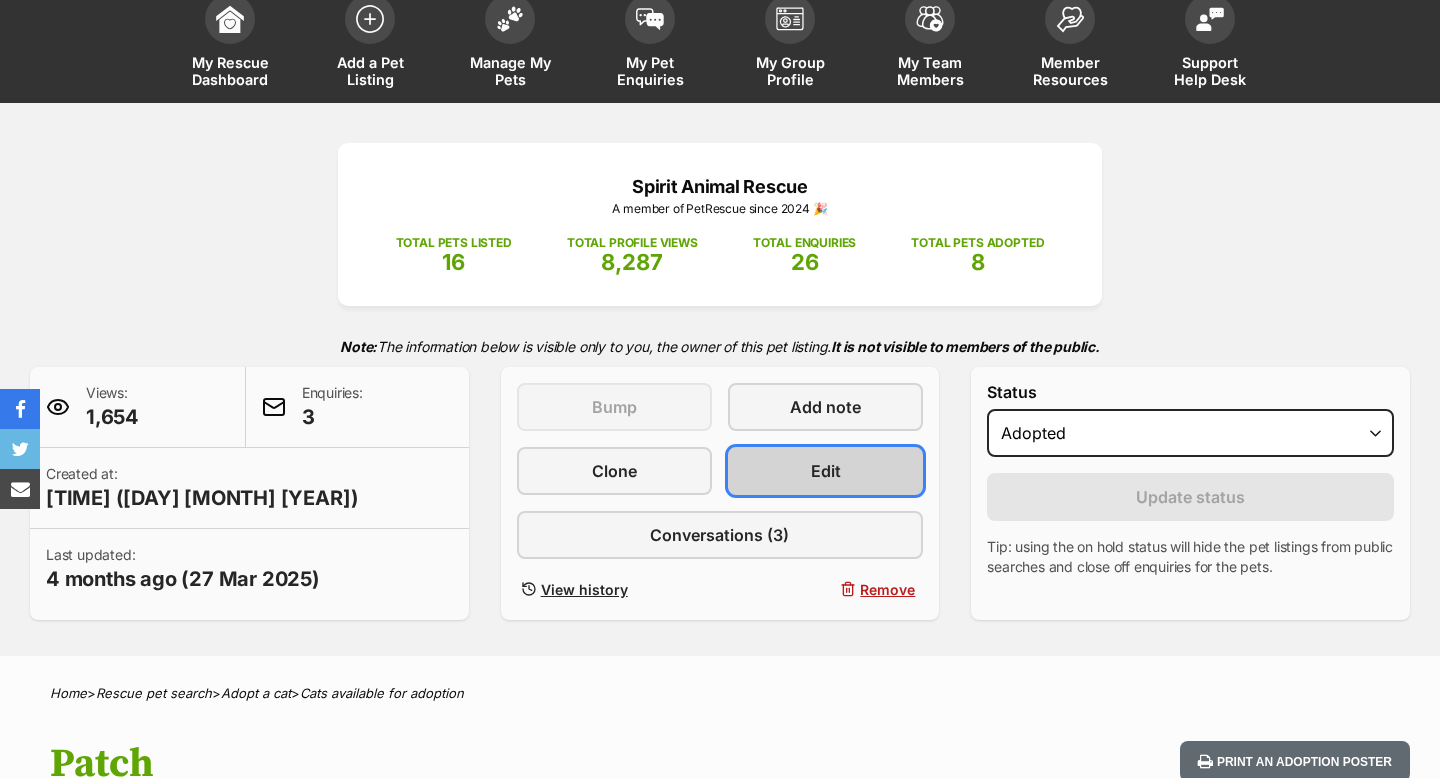 click on "Edit" at bounding box center [825, 471] 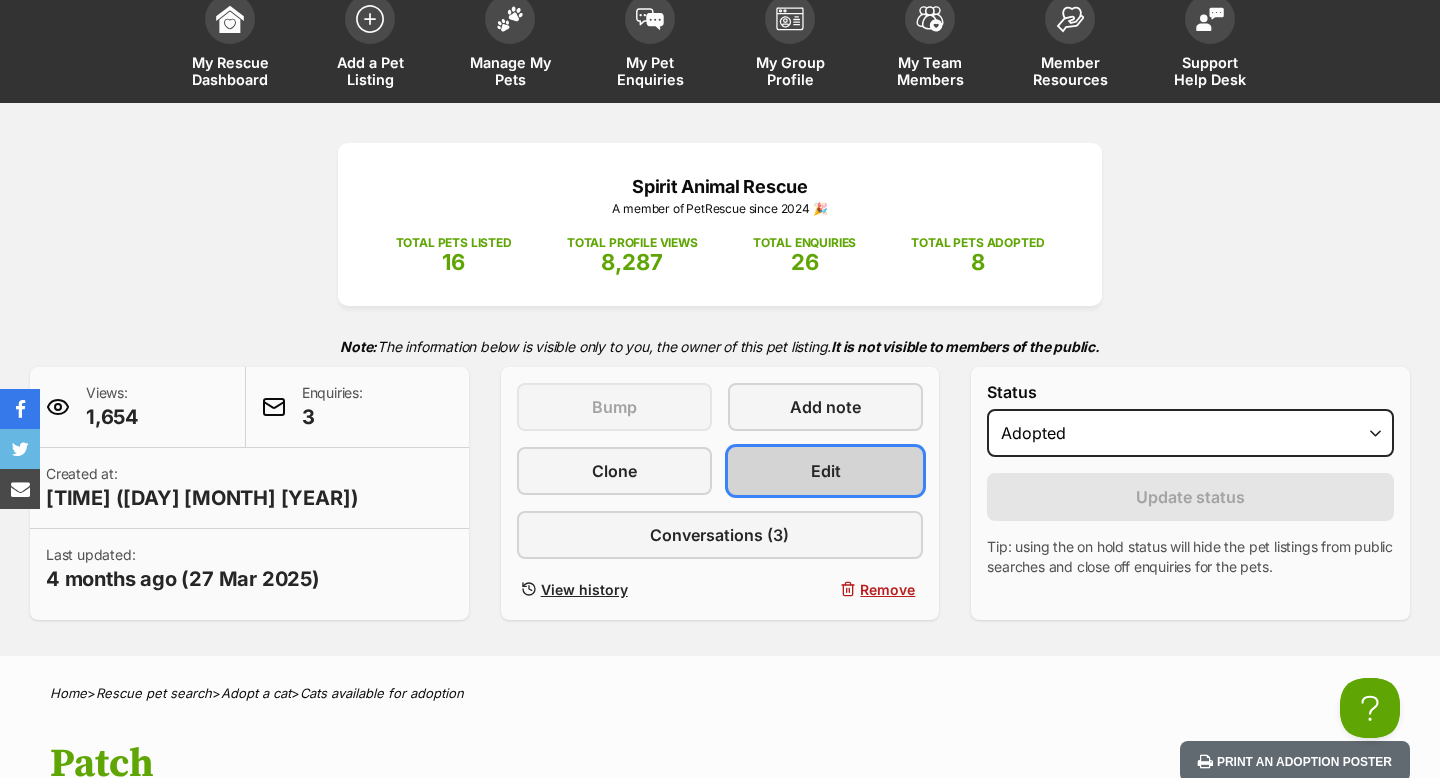 scroll, scrollTop: 0, scrollLeft: 0, axis: both 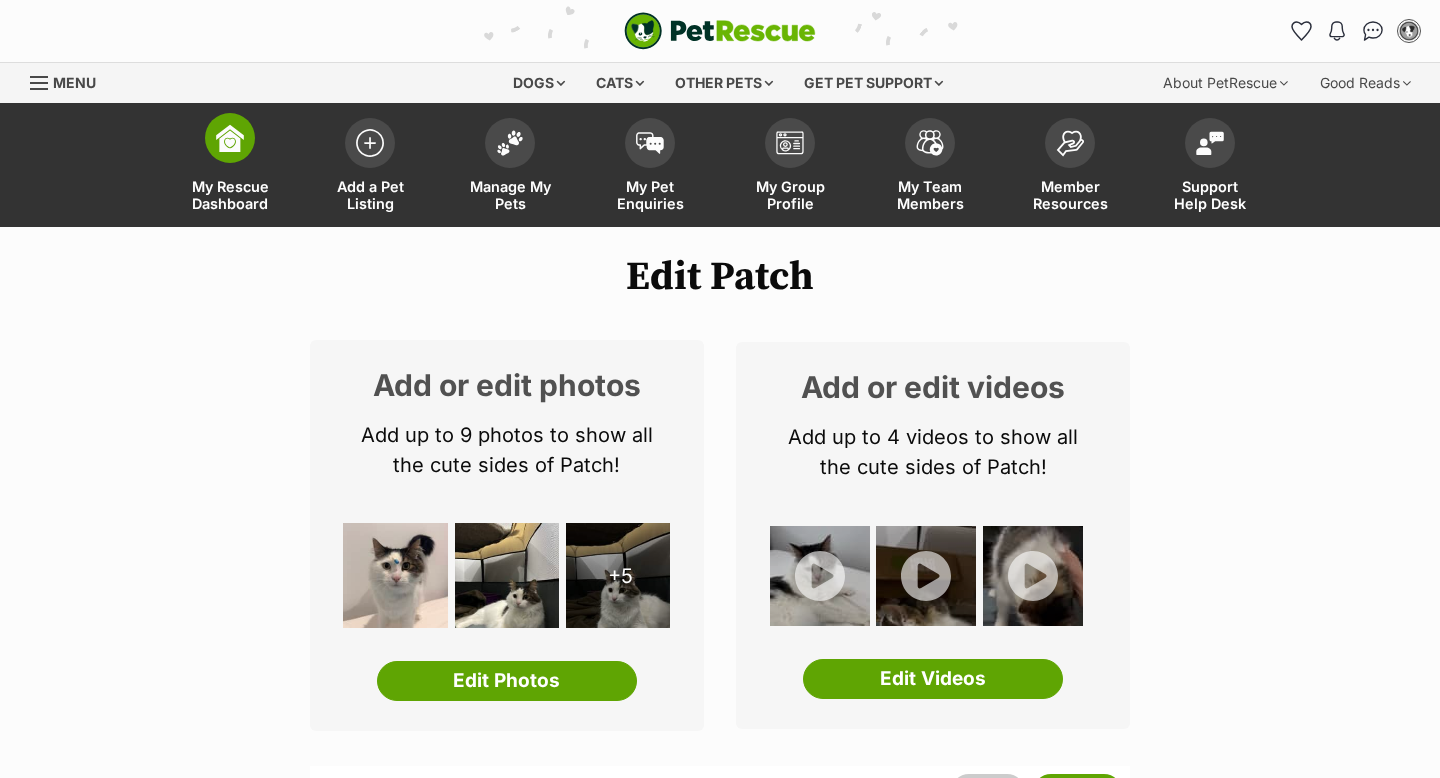 click on "My Rescue Dashboard" at bounding box center [230, 167] 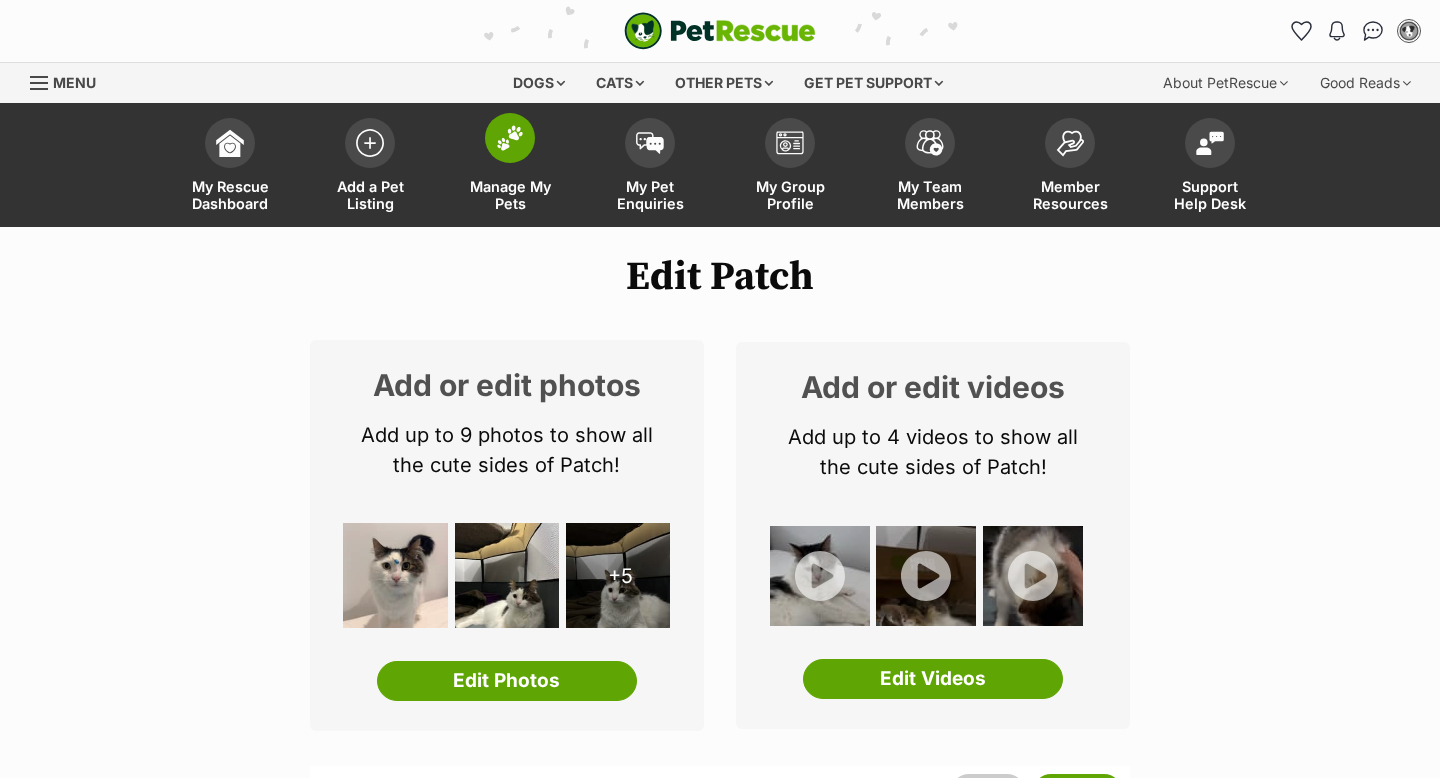 click at bounding box center (510, 138) 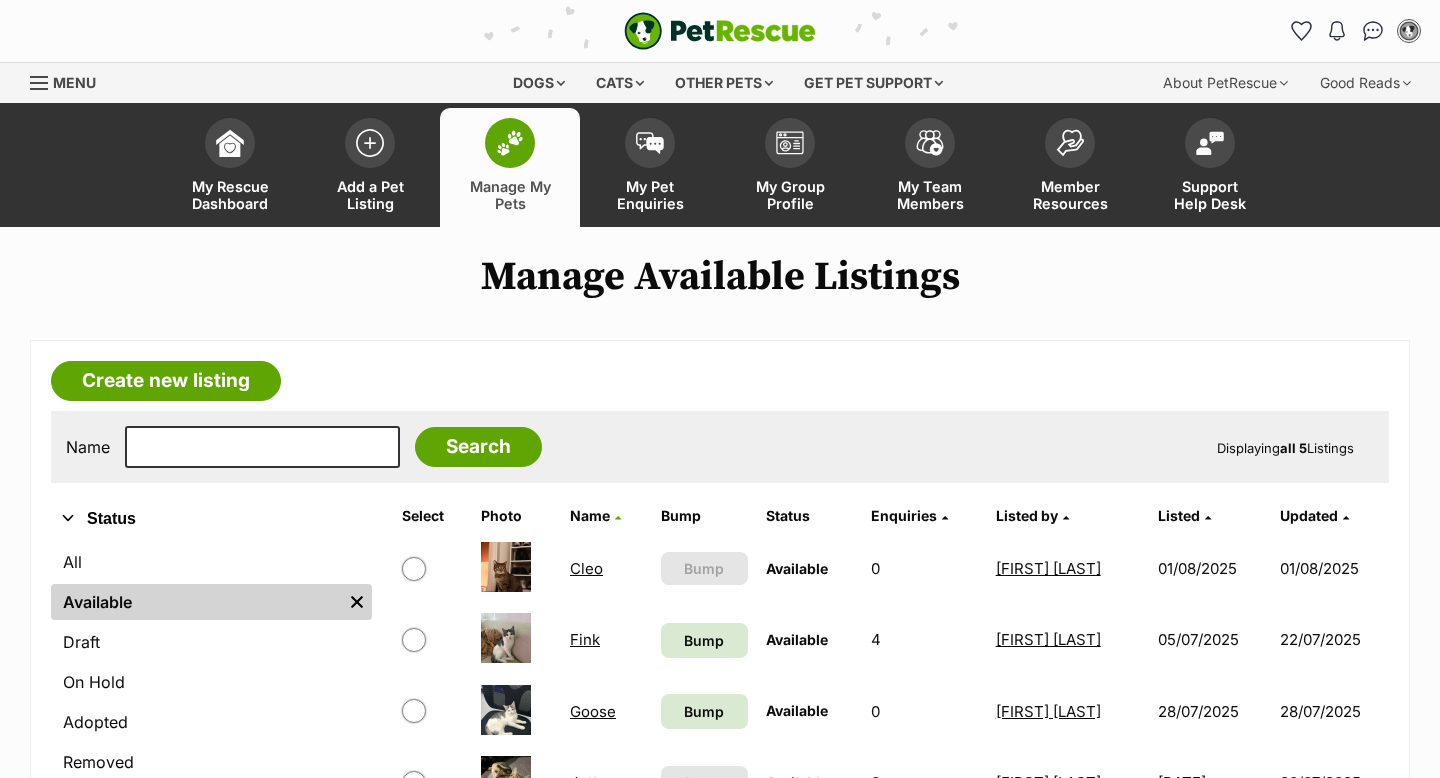 scroll, scrollTop: 197, scrollLeft: 0, axis: vertical 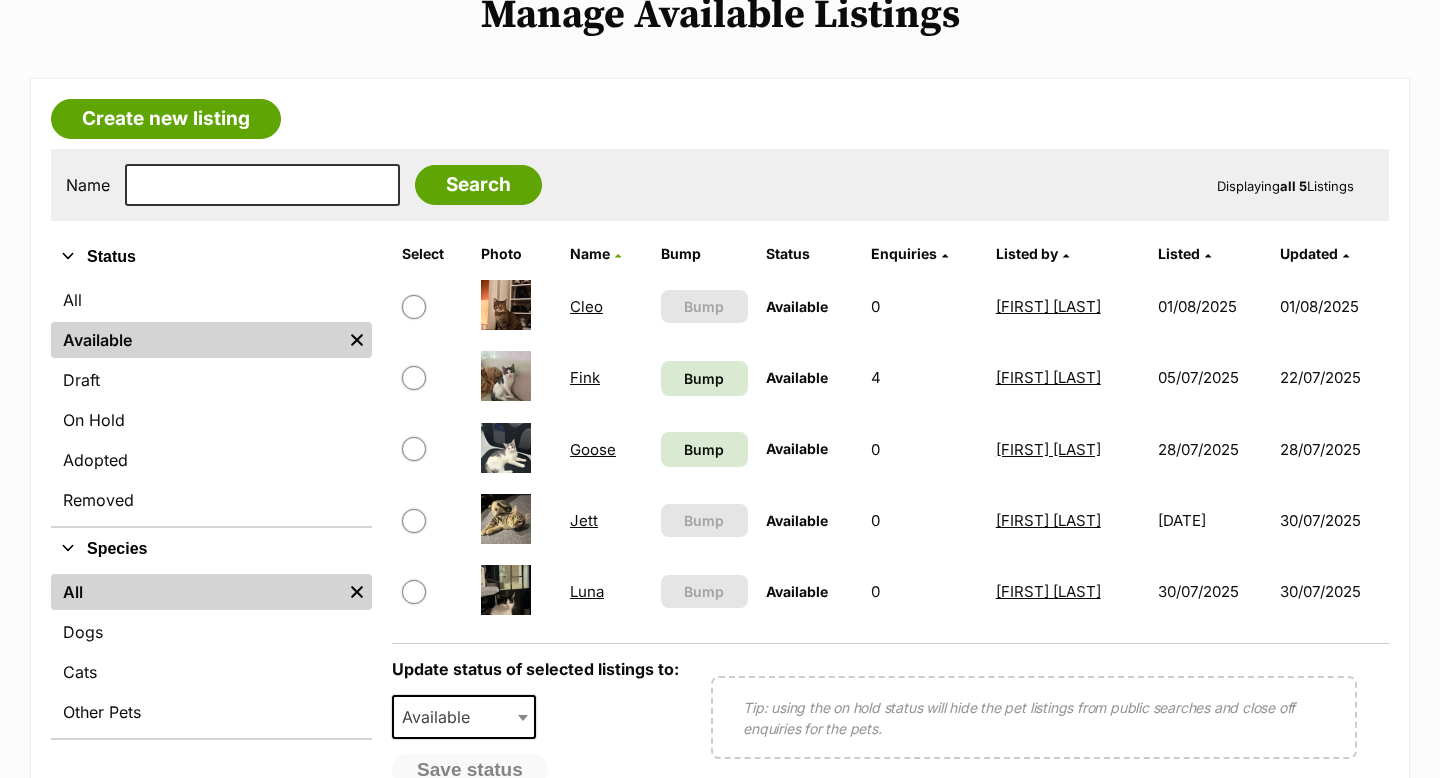 click at bounding box center [414, 378] 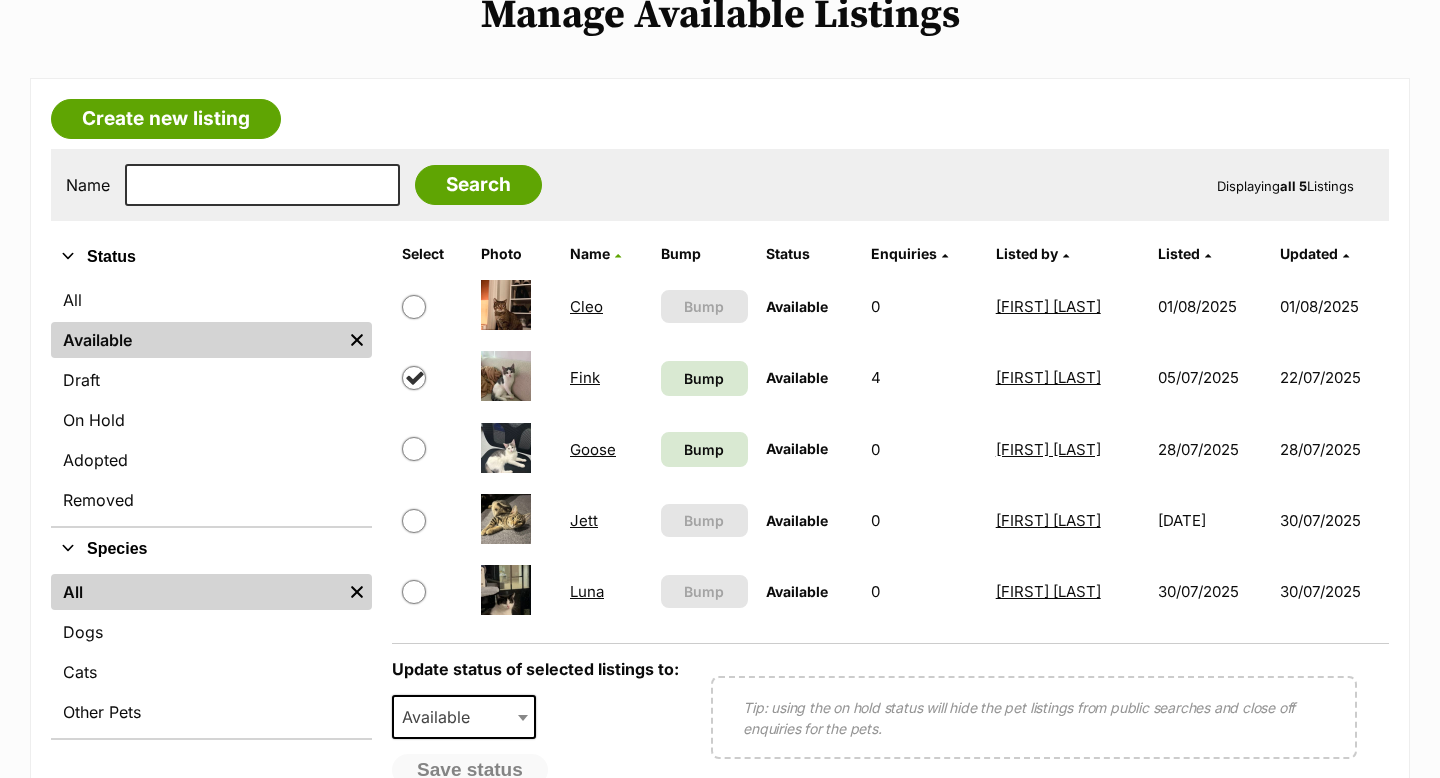 checkbox on "true" 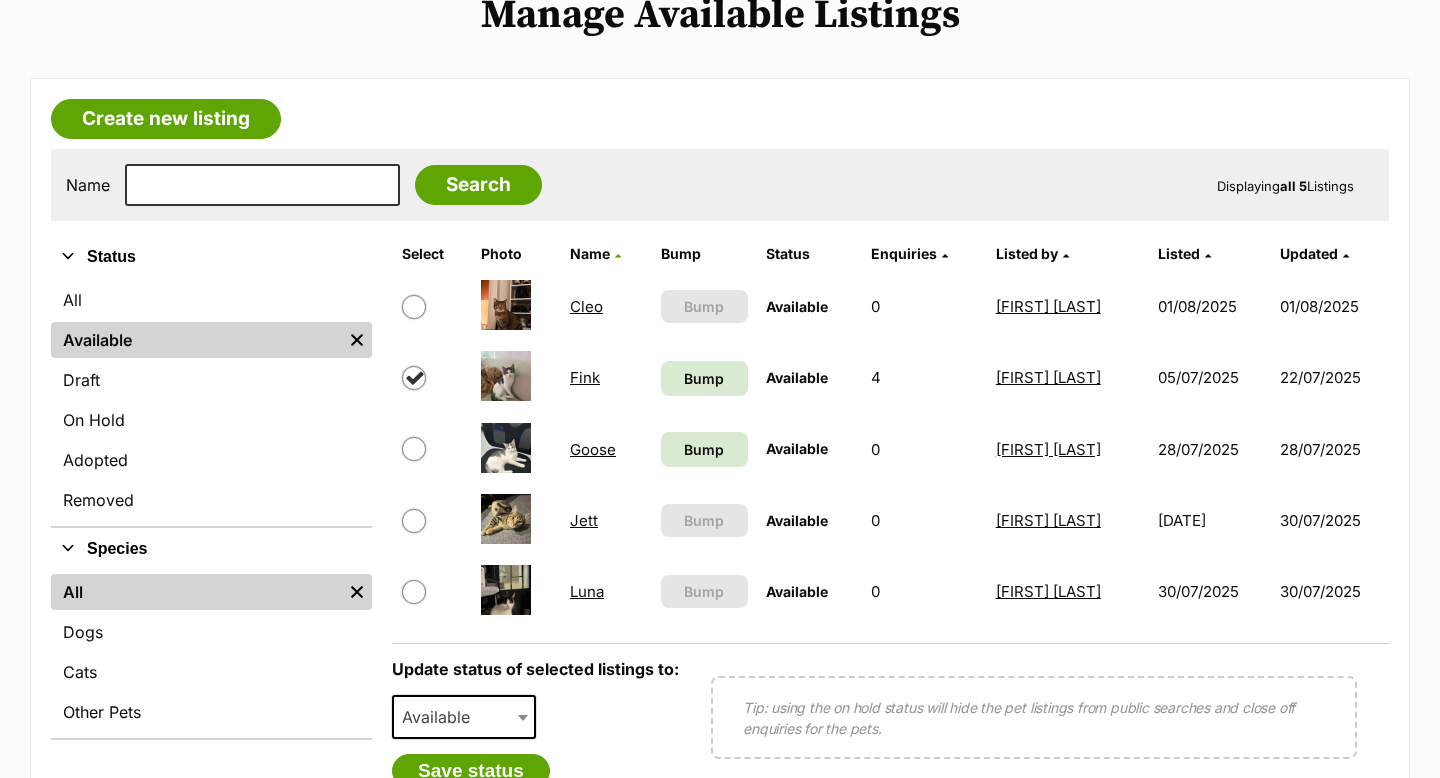 click at bounding box center [414, 449] 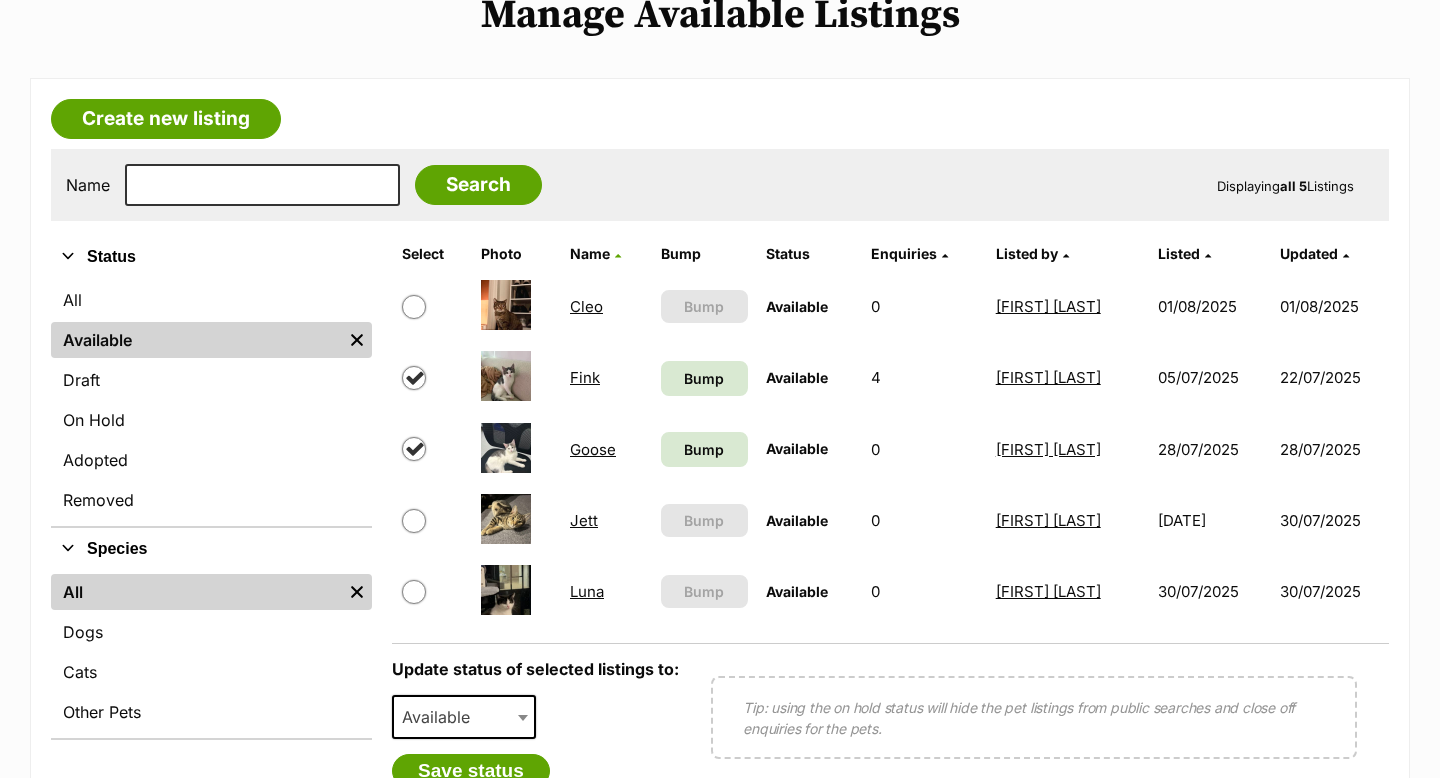 checkbox on "true" 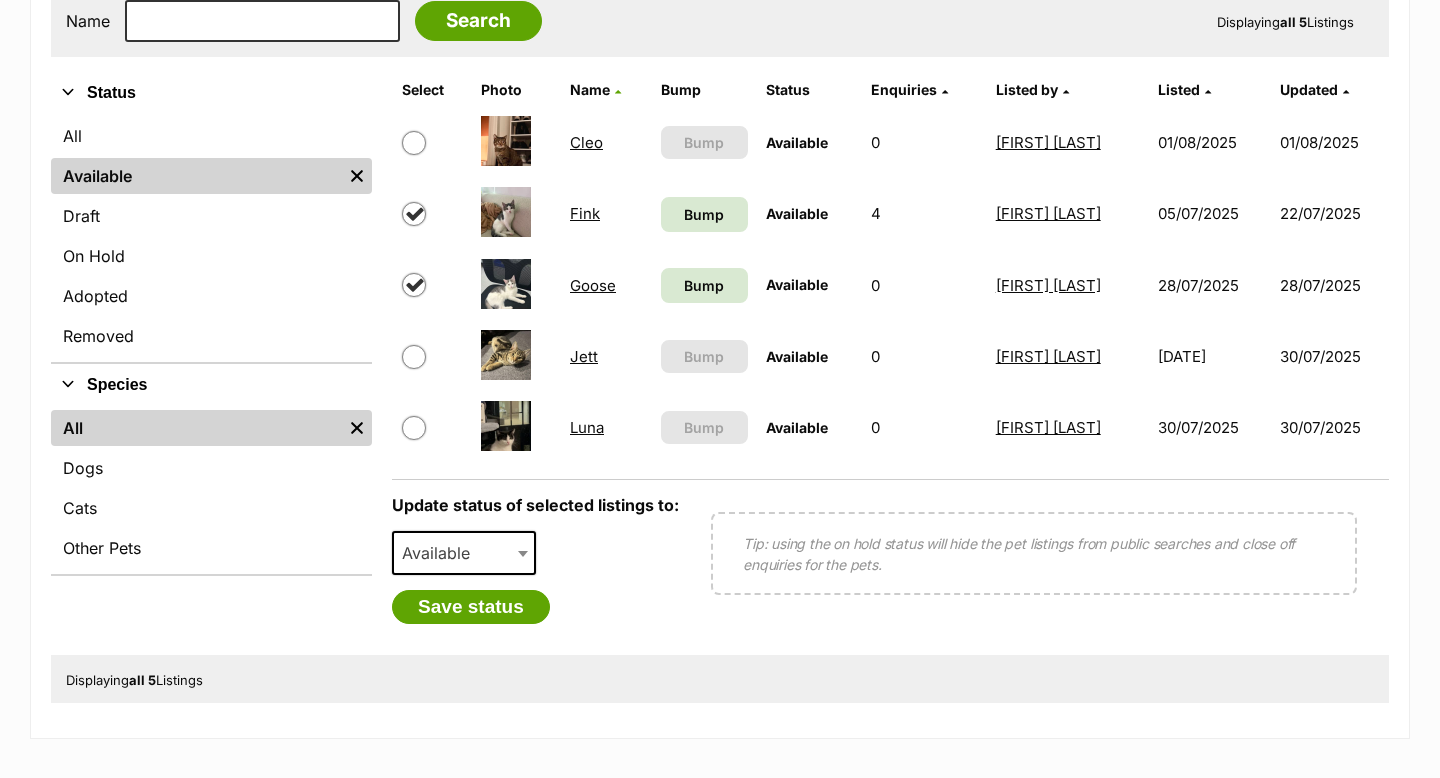 scroll, scrollTop: 429, scrollLeft: 0, axis: vertical 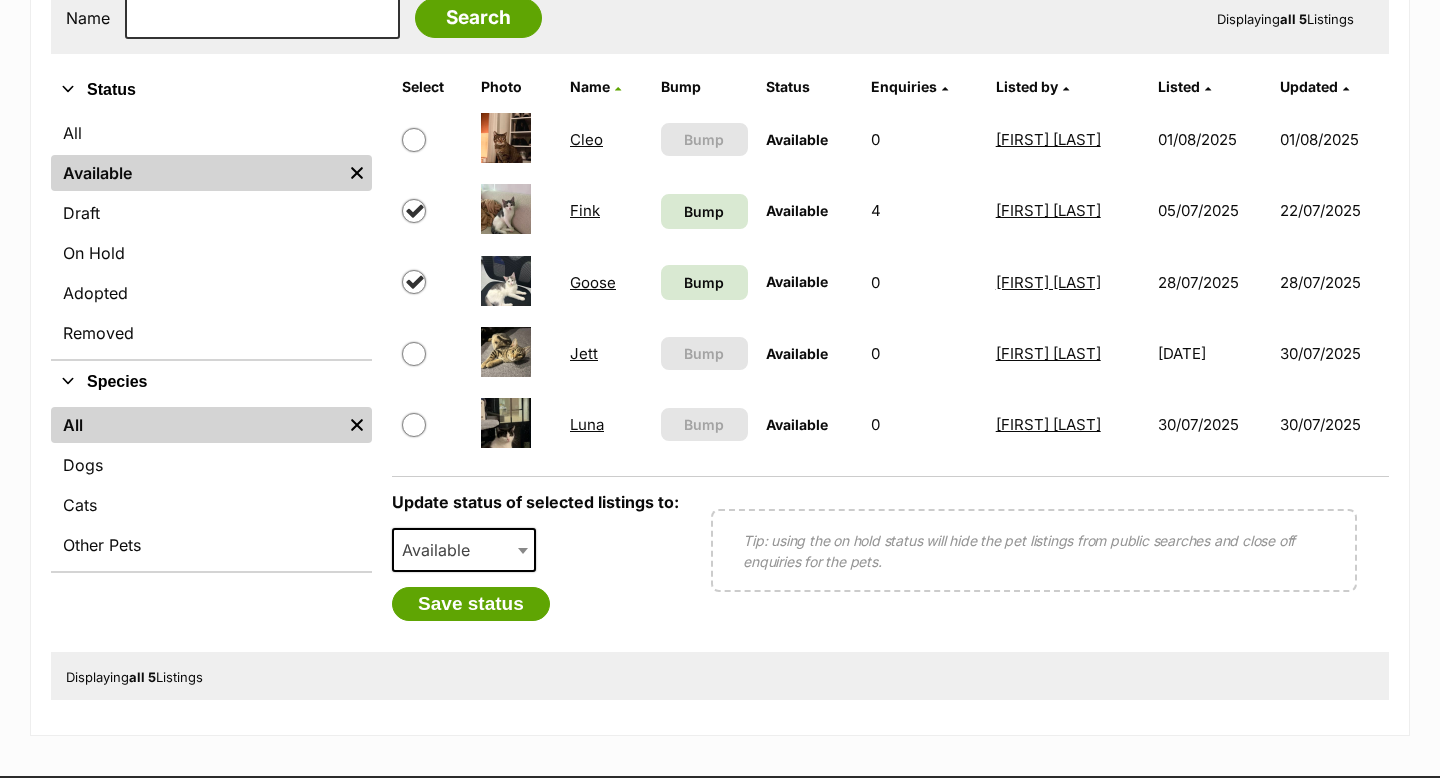 click on "Available" at bounding box center [442, 550] 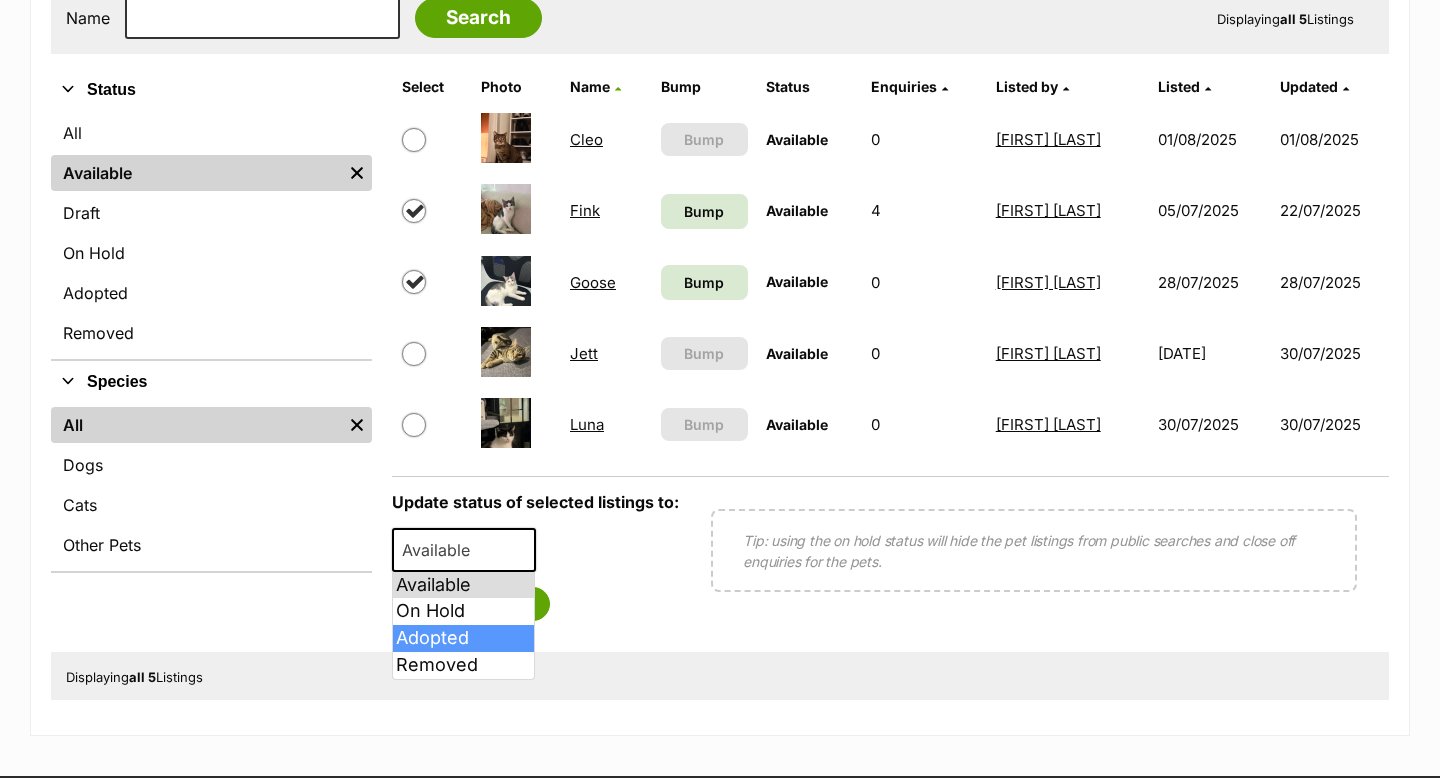 select on "rehomed" 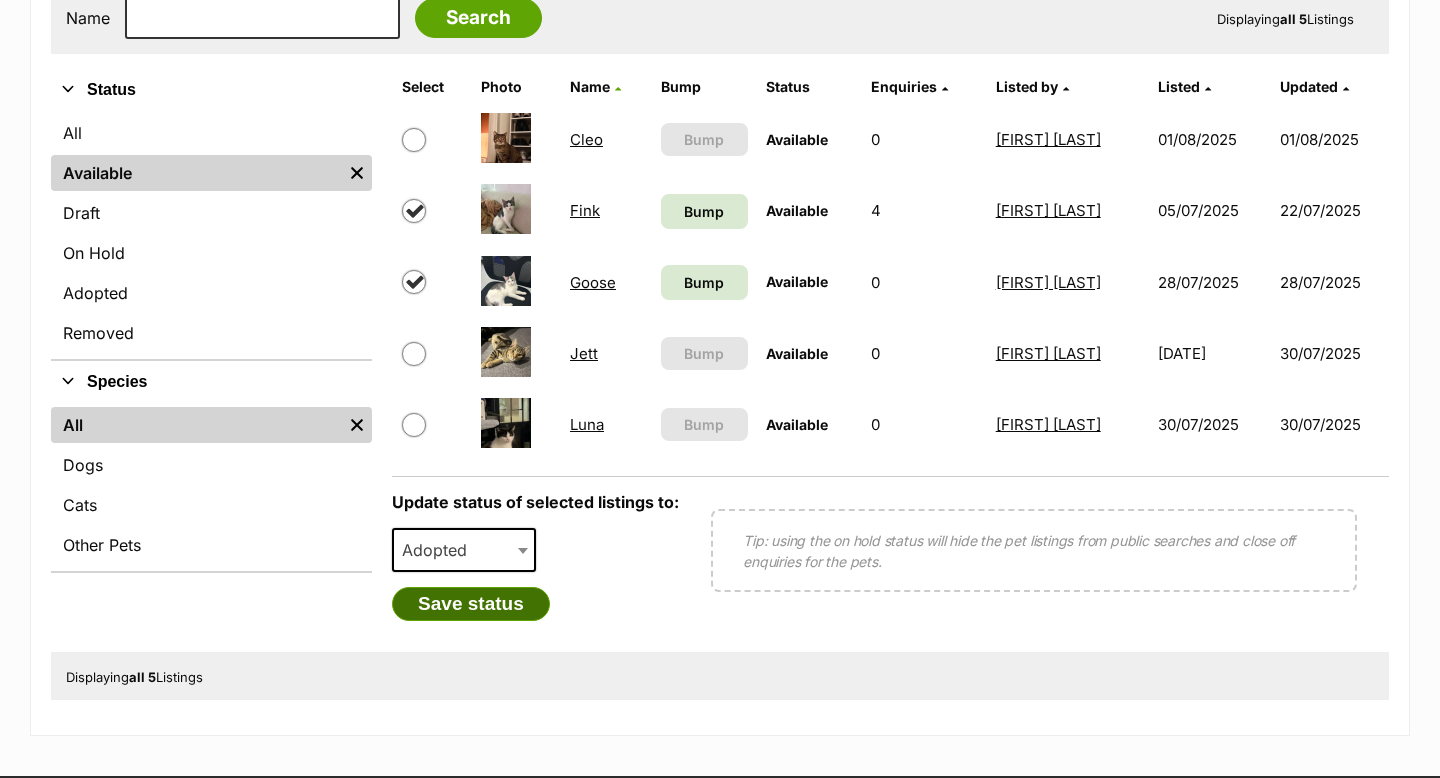 click on "Save status" at bounding box center [471, 604] 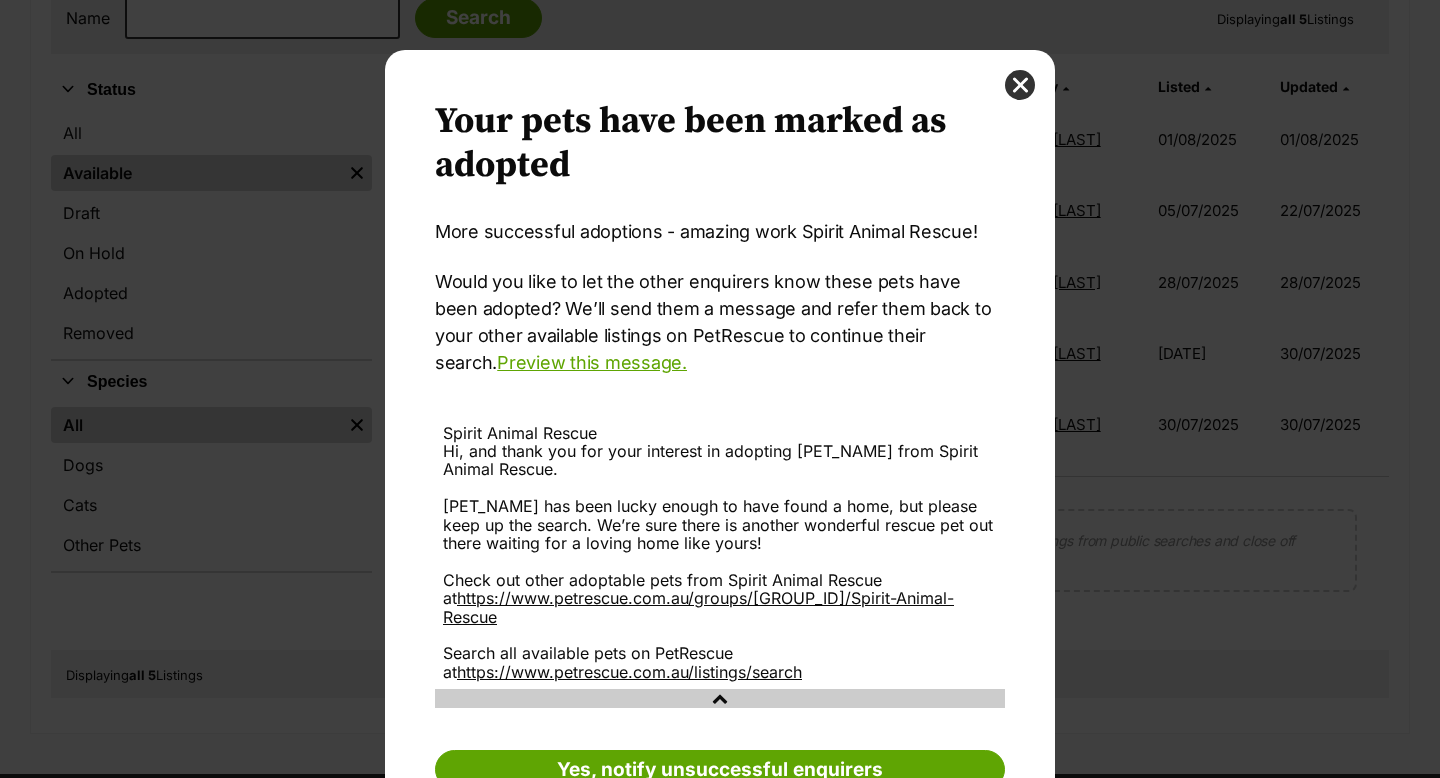 scroll, scrollTop: 0, scrollLeft: 0, axis: both 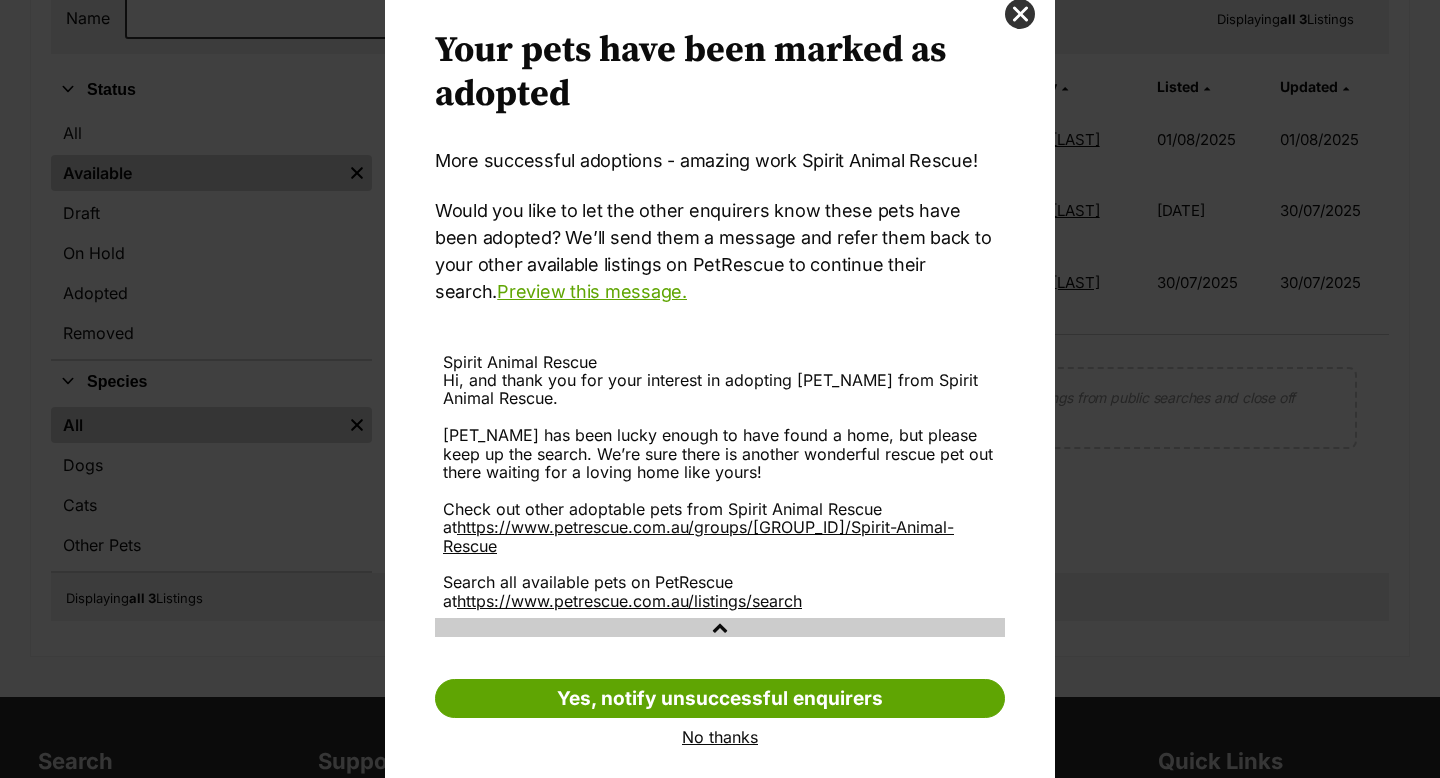 click on "No thanks" at bounding box center (720, 737) 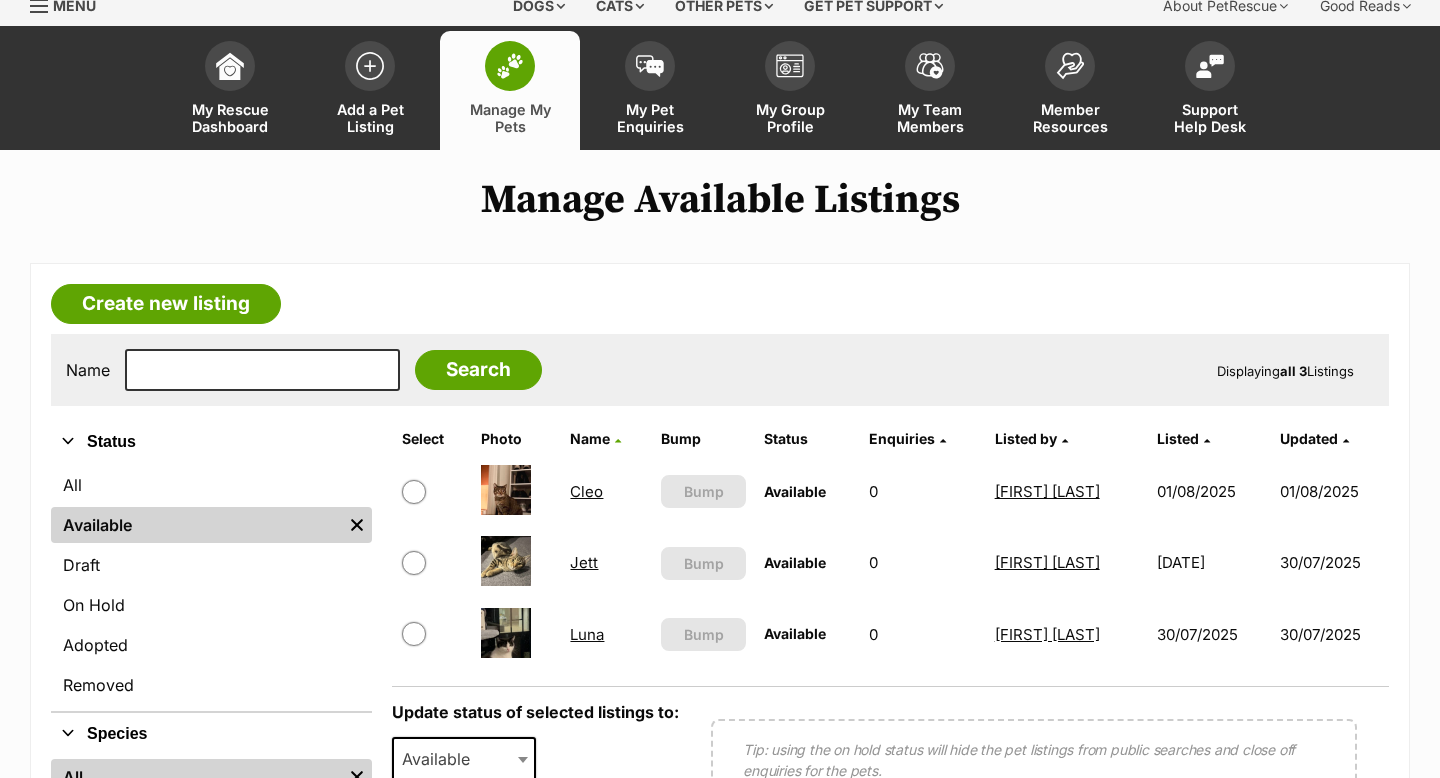 scroll, scrollTop: 0, scrollLeft: 0, axis: both 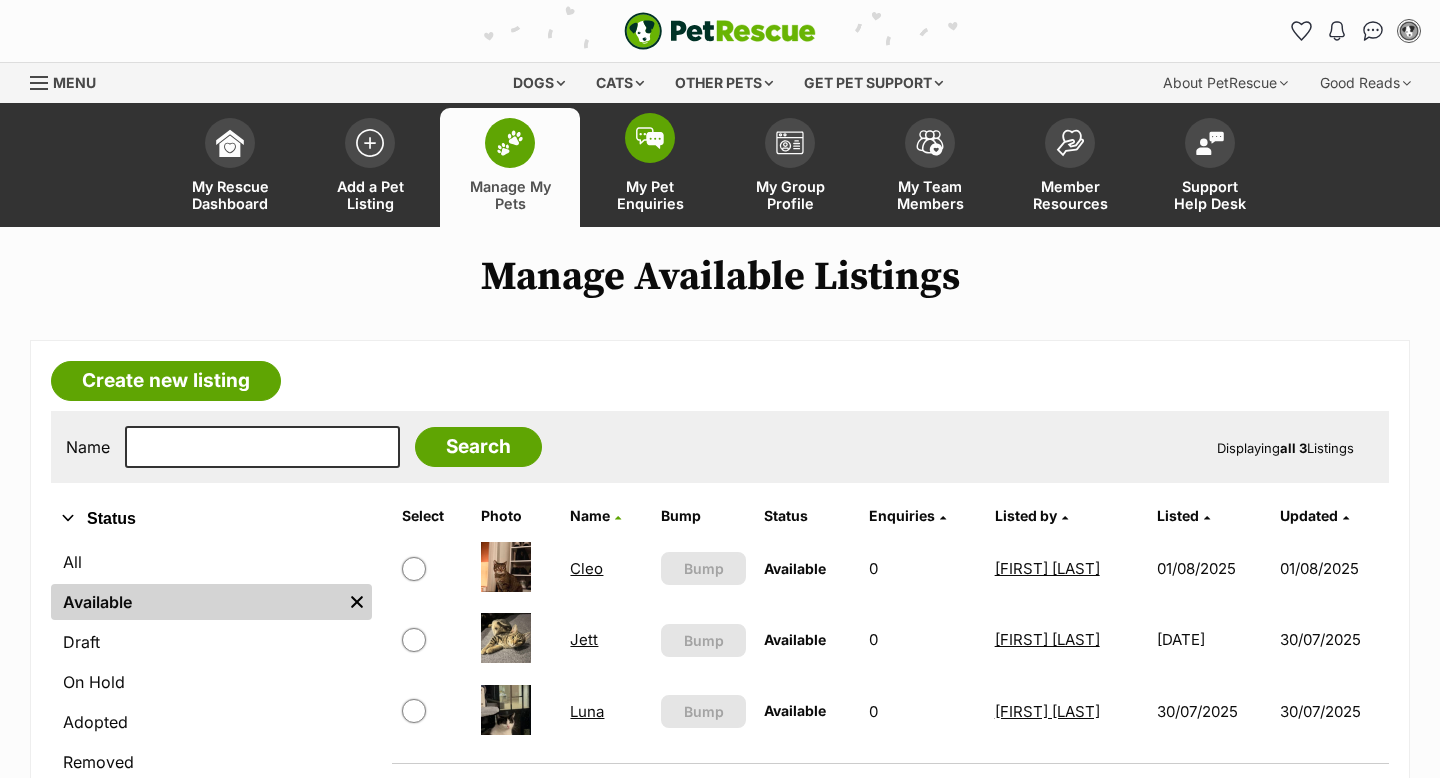 click on "My Pet Enquiries" at bounding box center (650, 195) 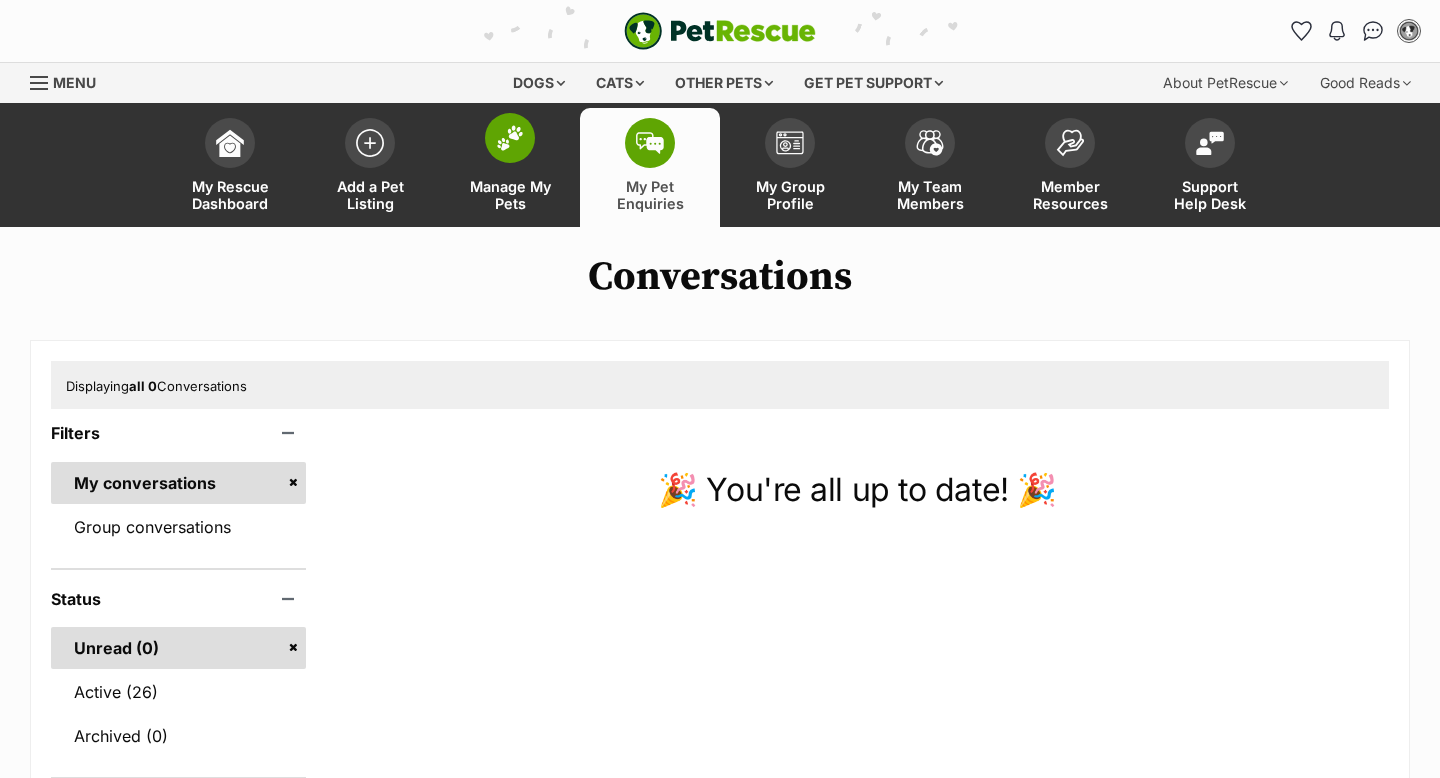 scroll, scrollTop: 0, scrollLeft: 0, axis: both 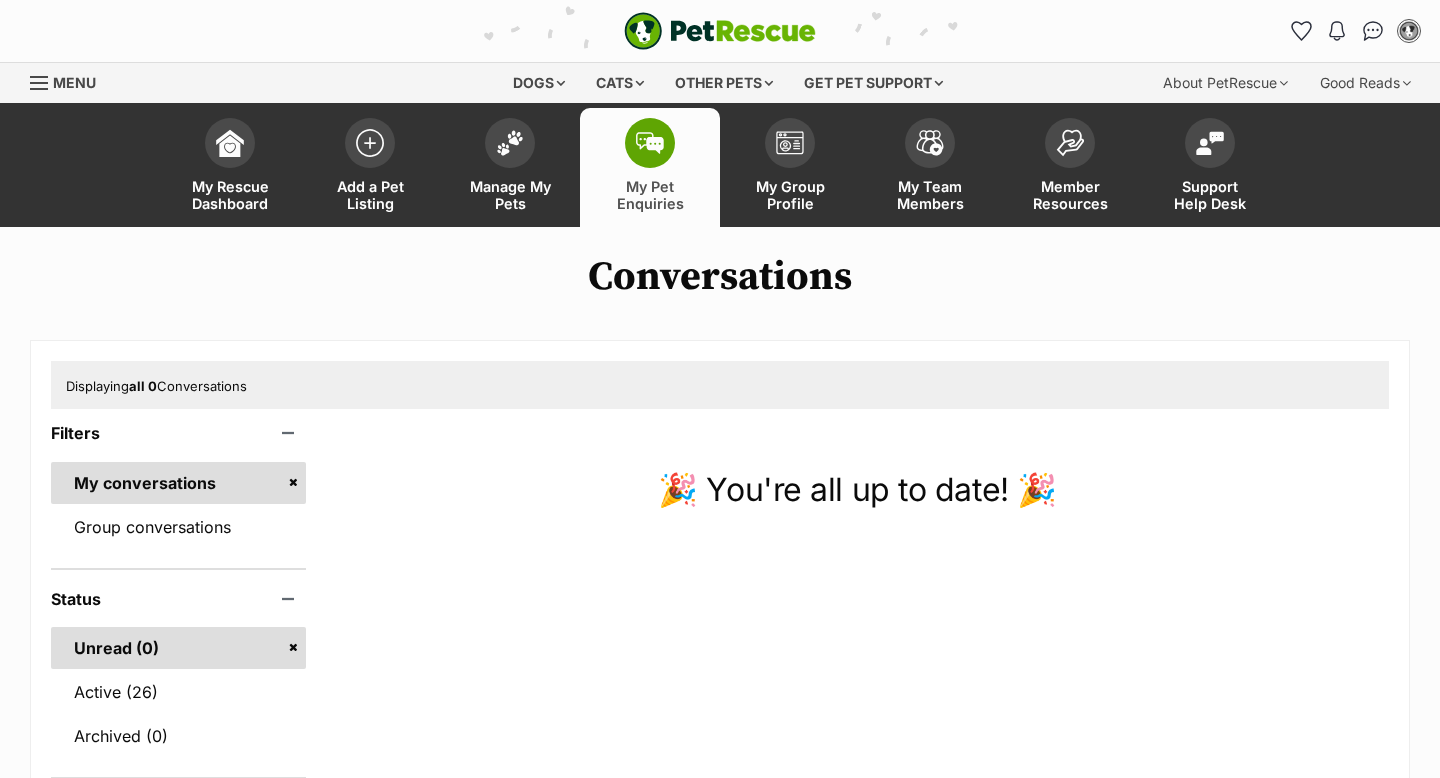 click on "Active (26)" at bounding box center (178, 692) 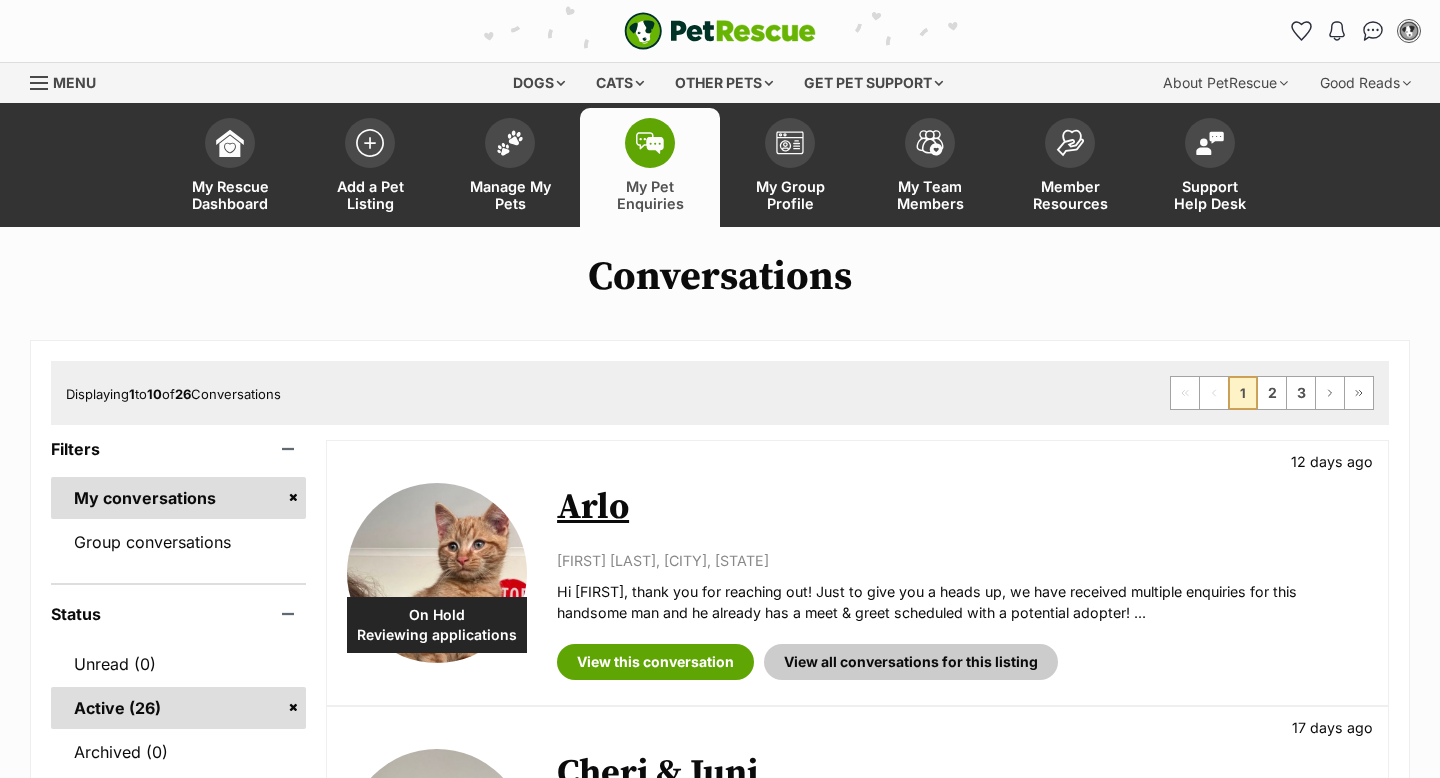 scroll, scrollTop: 0, scrollLeft: 0, axis: both 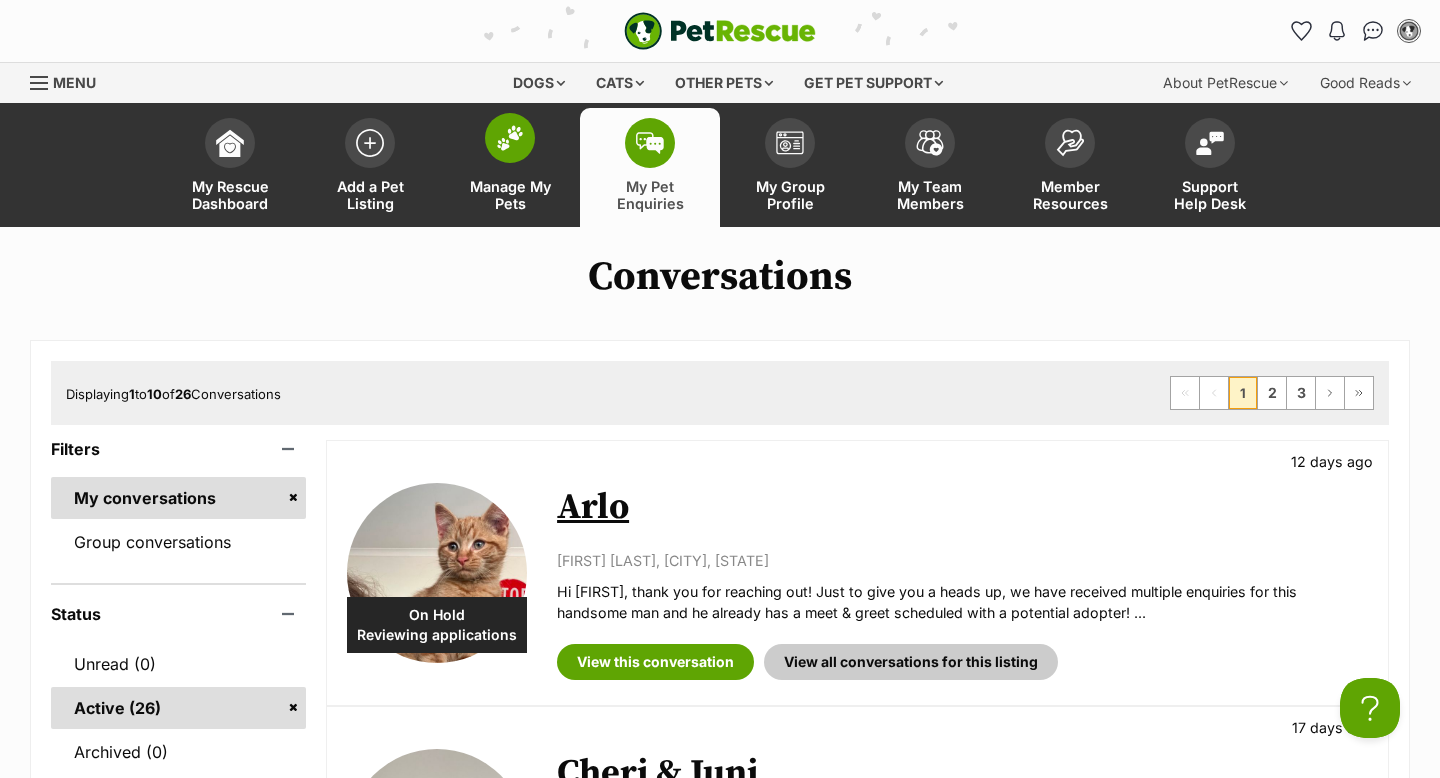 click on "Manage My Pets" at bounding box center [510, 167] 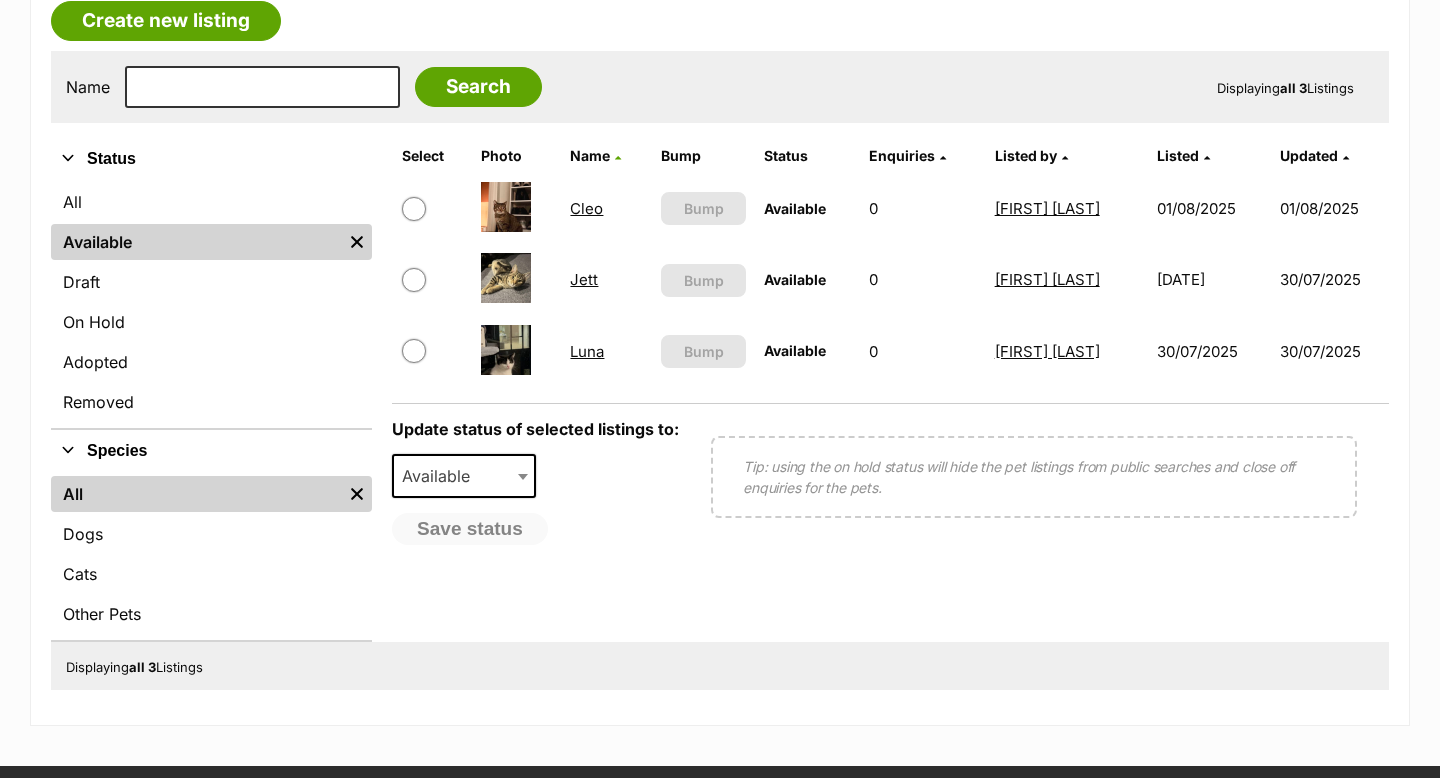 scroll, scrollTop: 360, scrollLeft: 0, axis: vertical 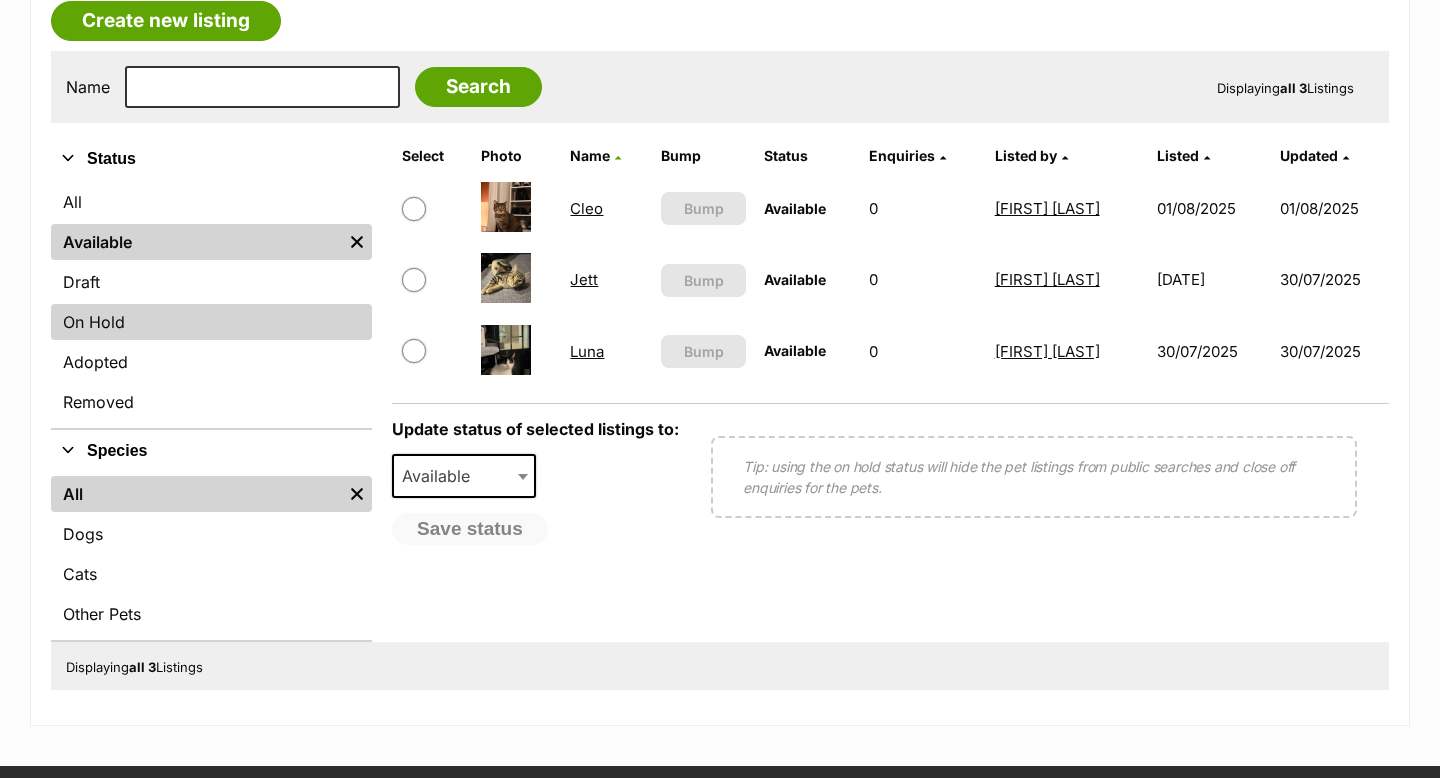 click on "On Hold" at bounding box center (211, 322) 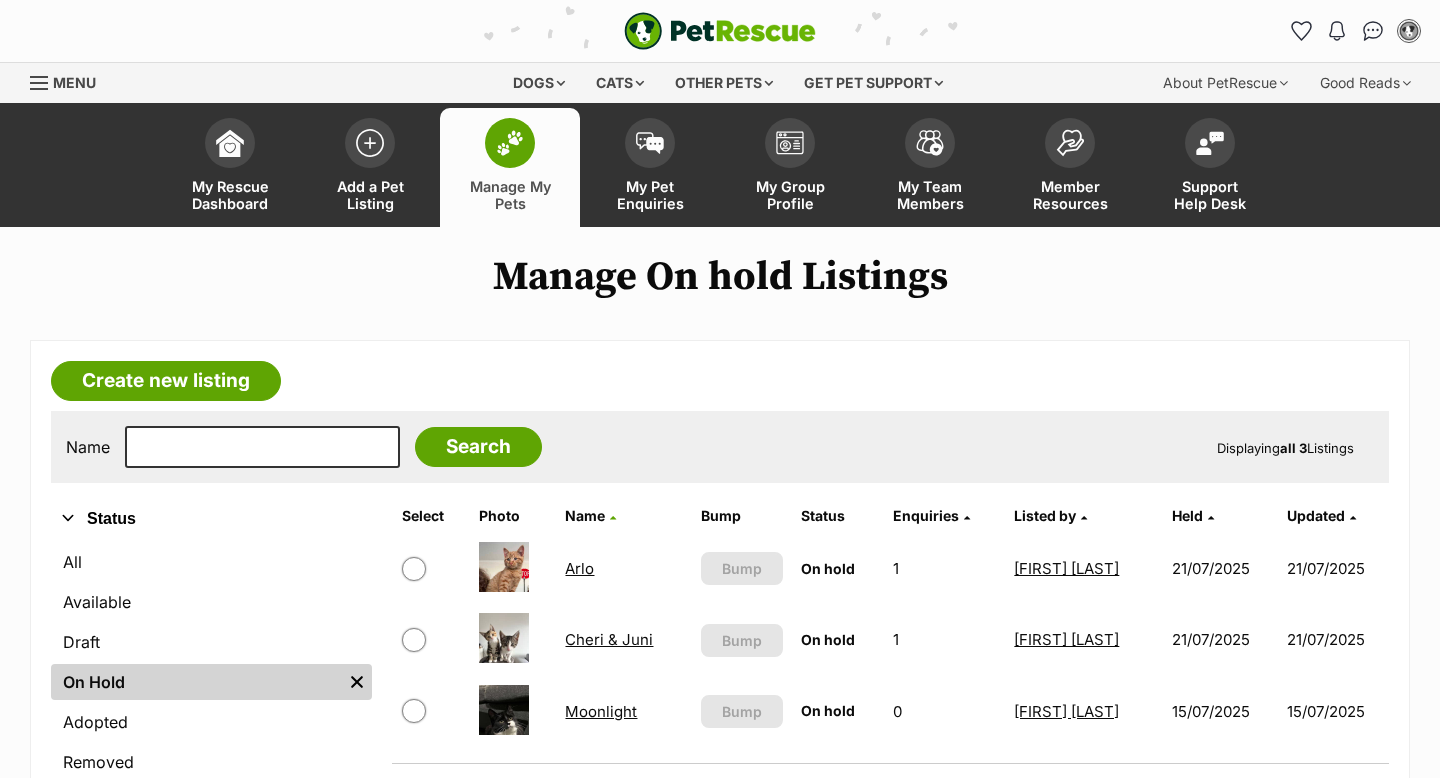 scroll, scrollTop: 251, scrollLeft: 0, axis: vertical 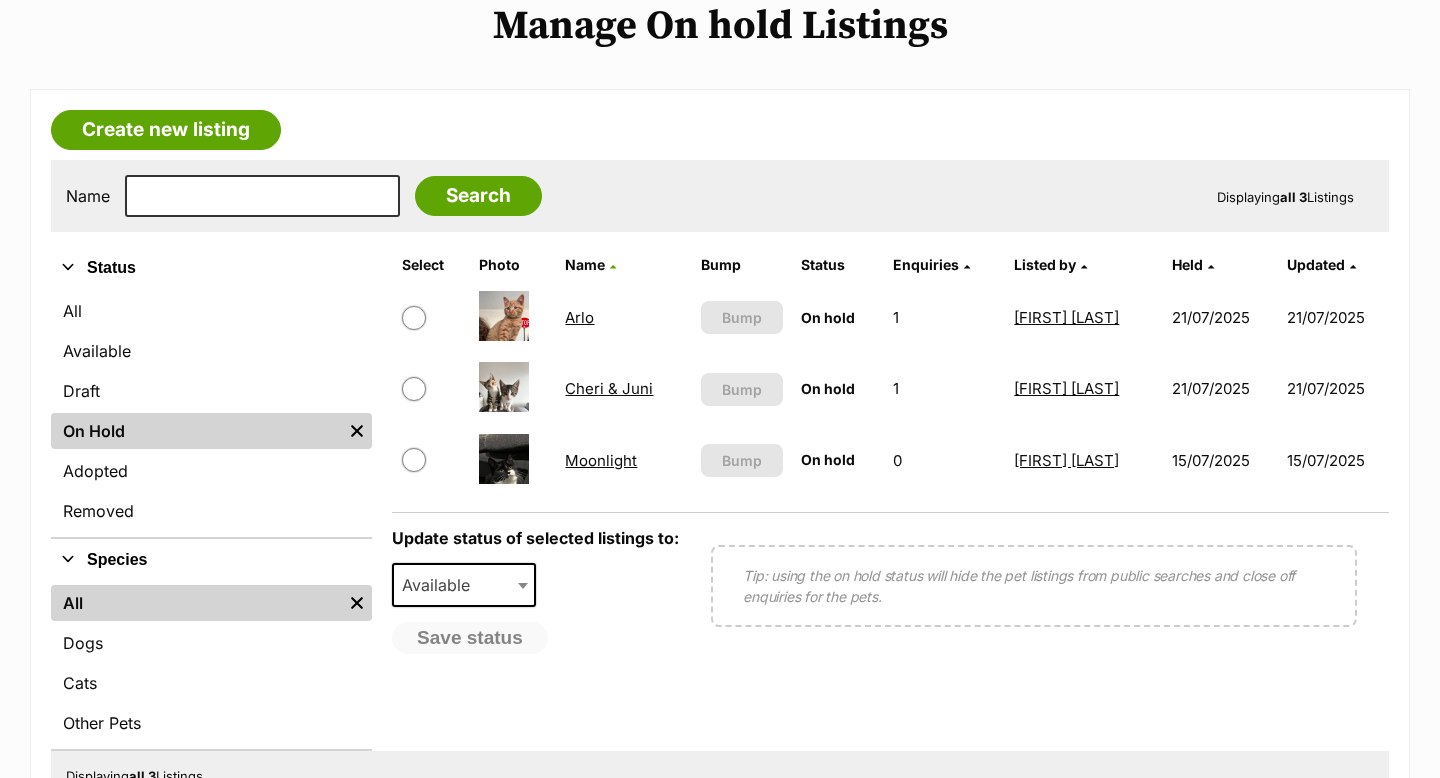 click at bounding box center (414, 318) 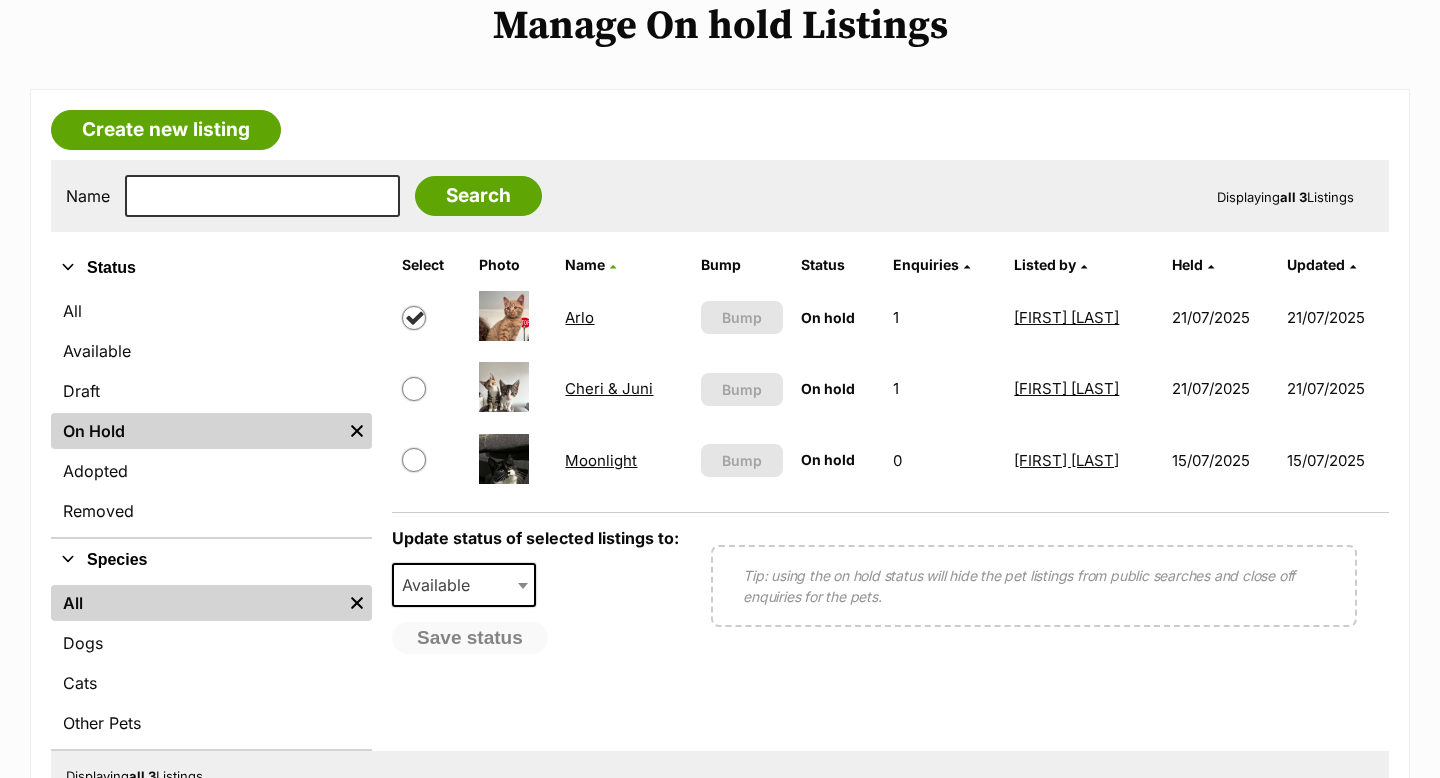 checkbox on "true" 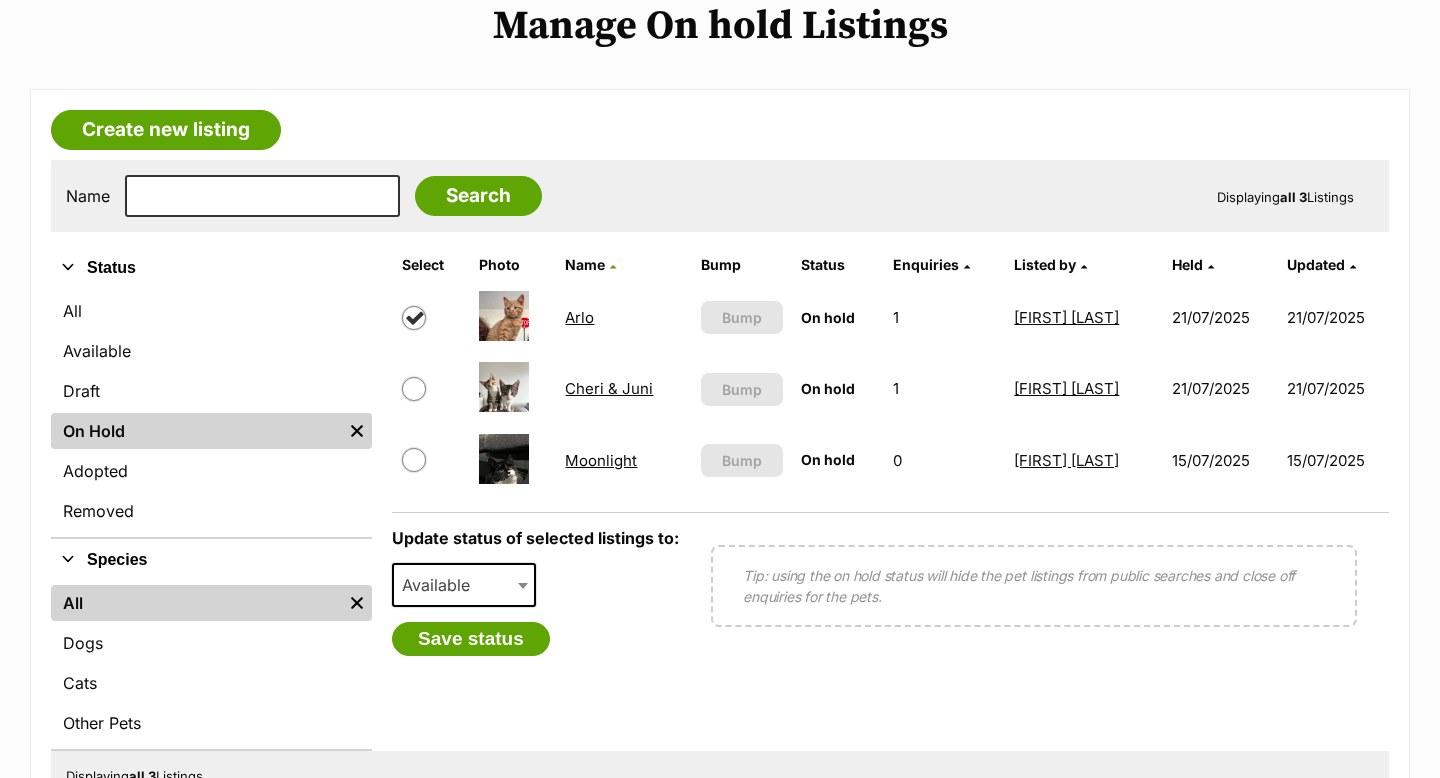 click at bounding box center [414, 389] 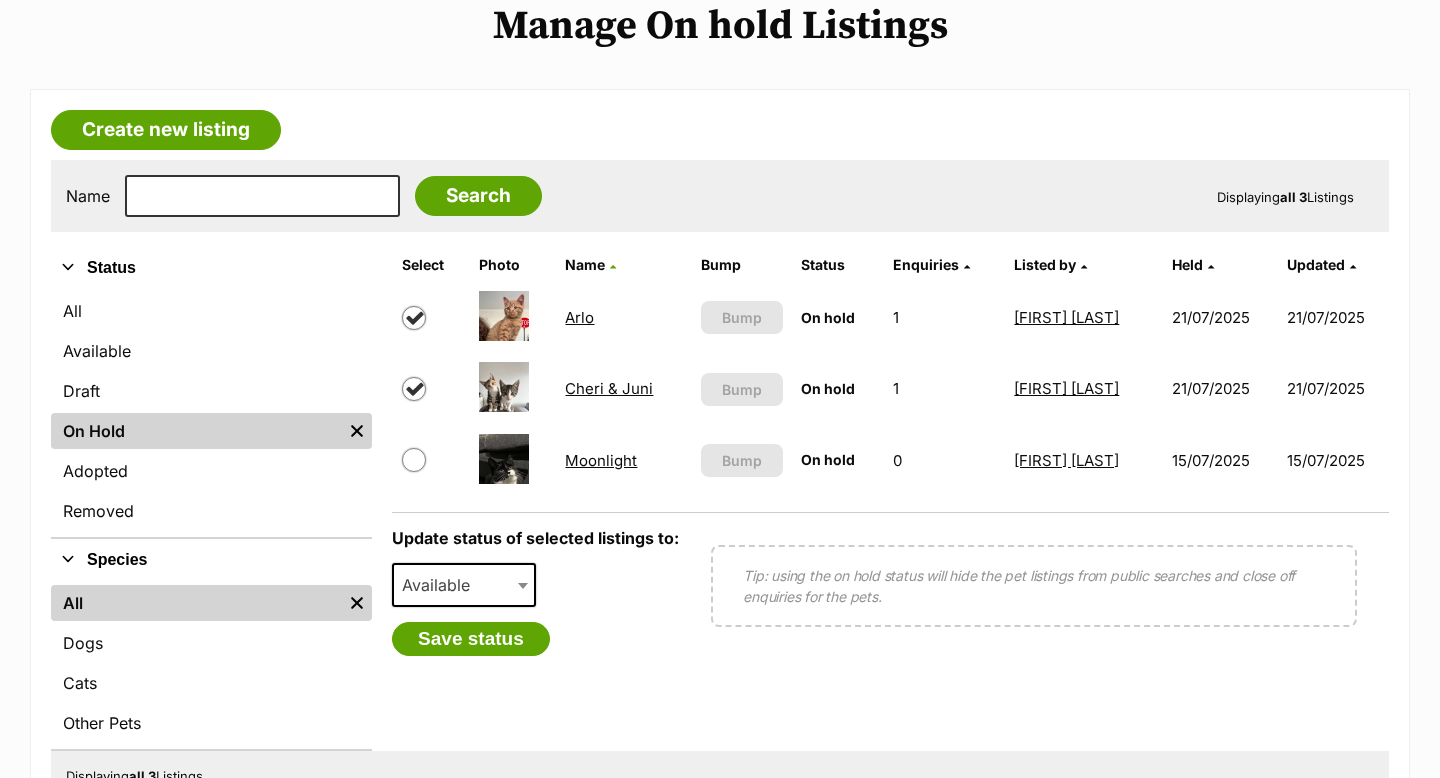checkbox on "true" 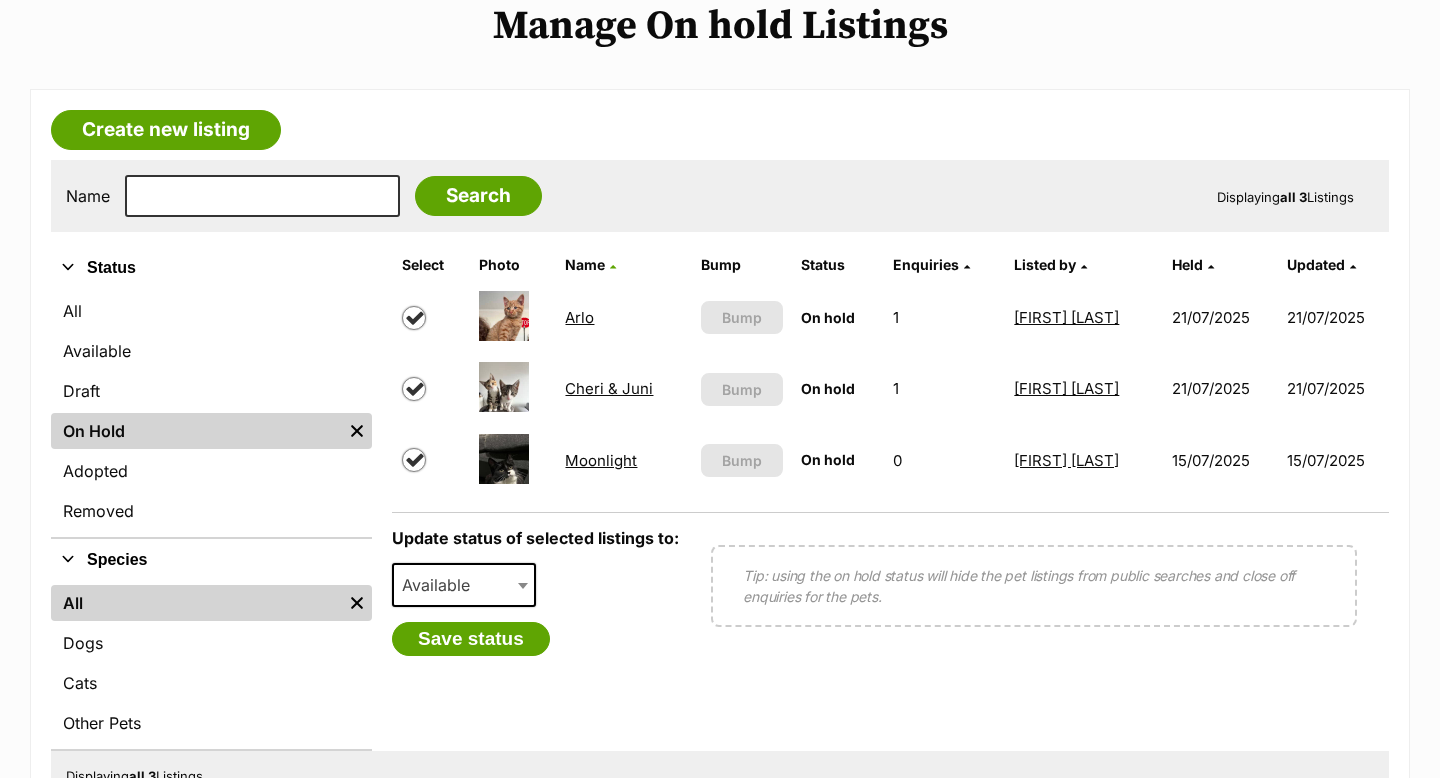 checkbox on "true" 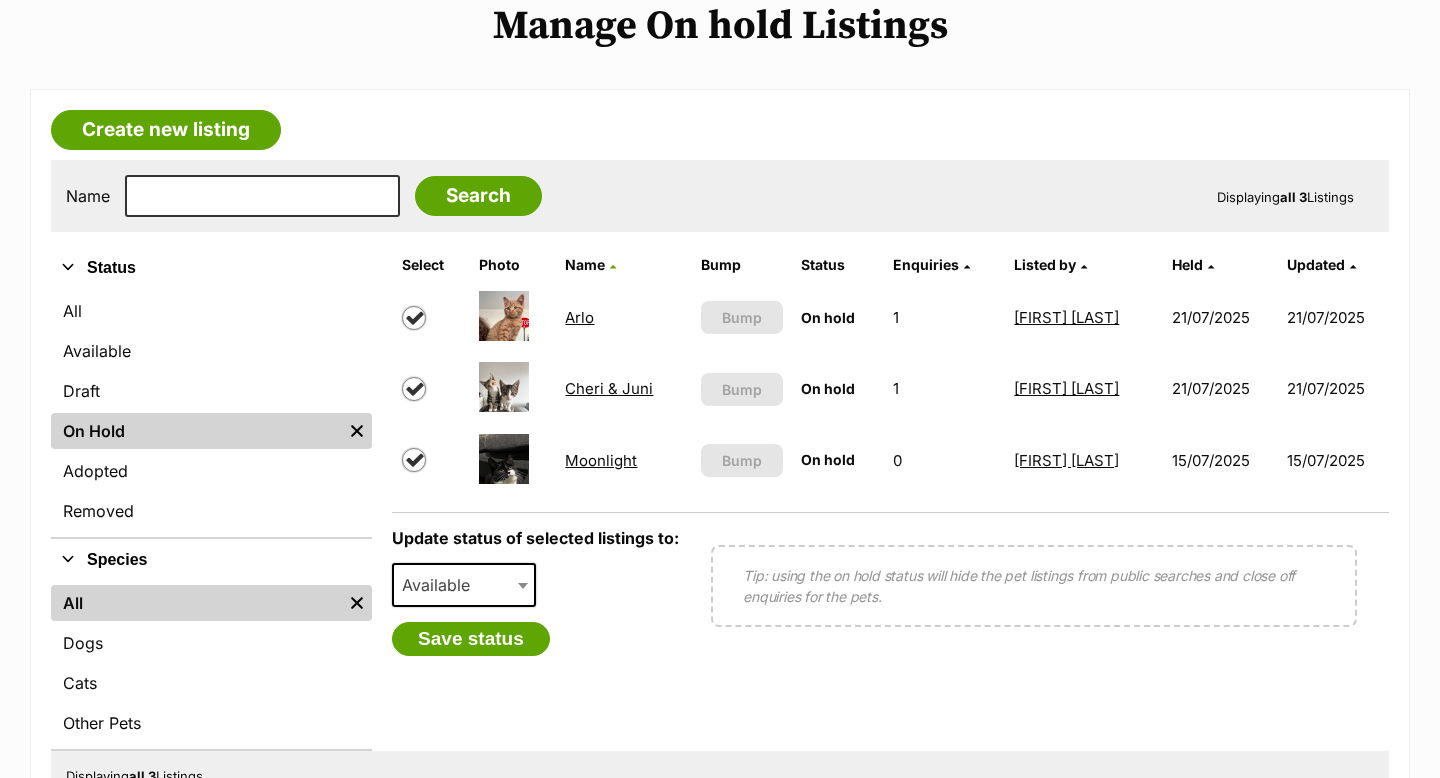 click on "Available" at bounding box center (442, 585) 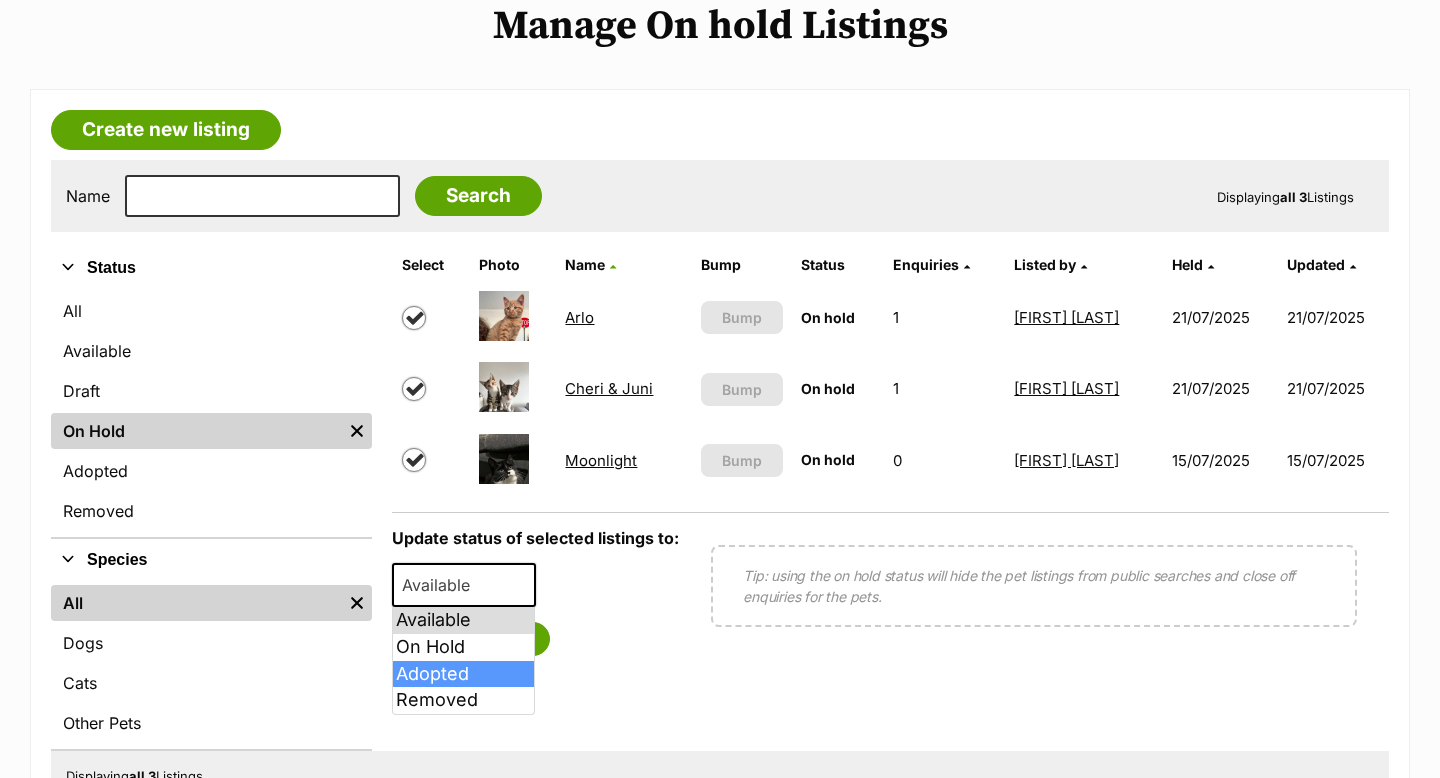 select on "rehomed" 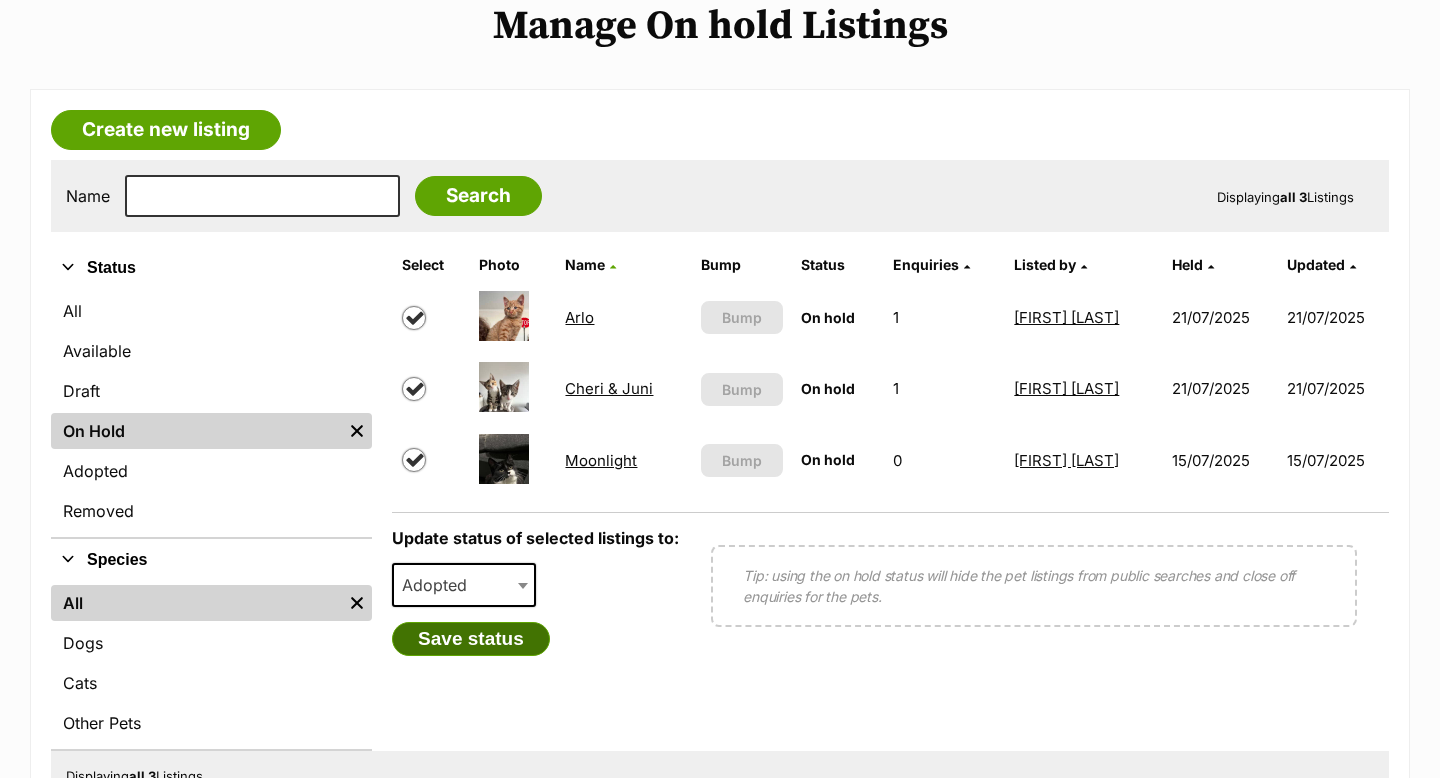 click on "Save status" at bounding box center (471, 639) 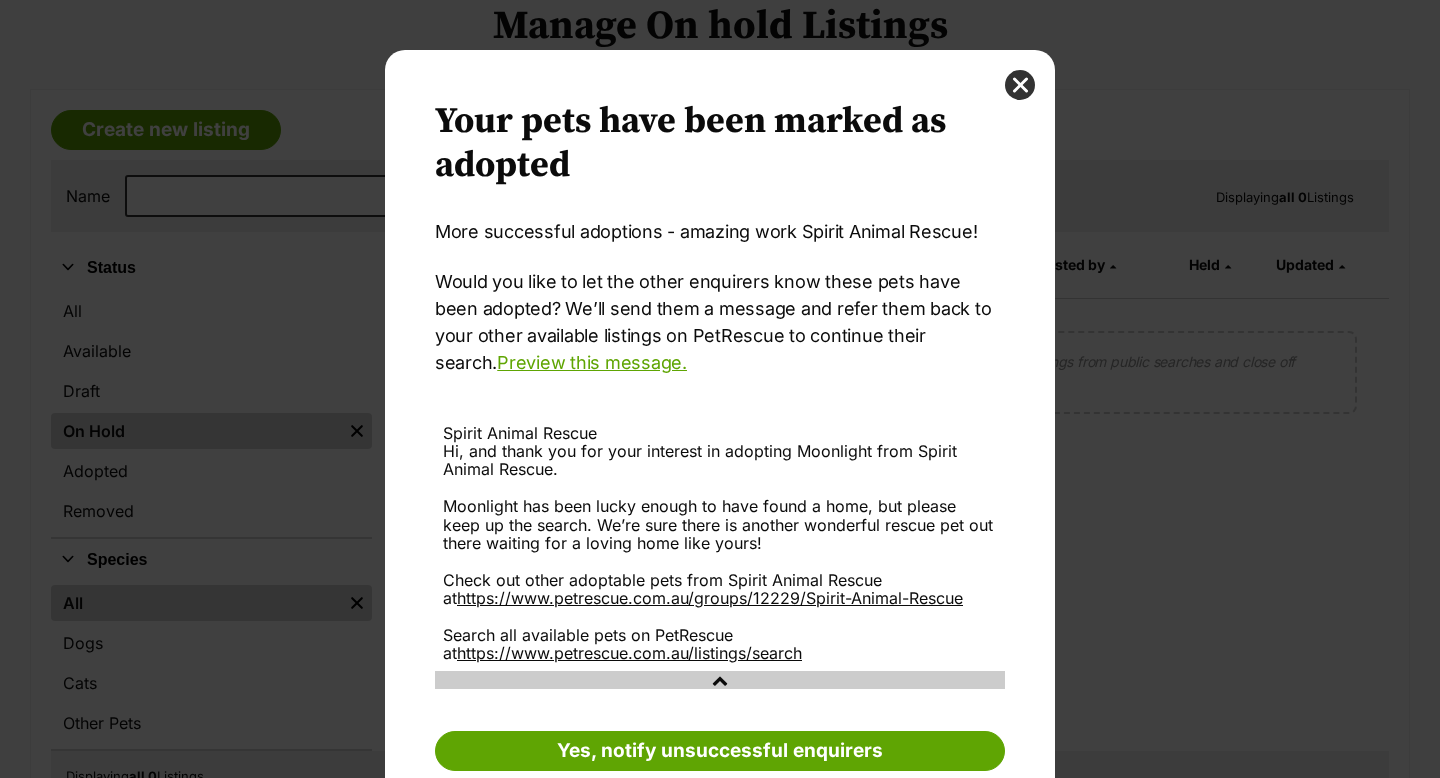 scroll, scrollTop: 0, scrollLeft: 0, axis: both 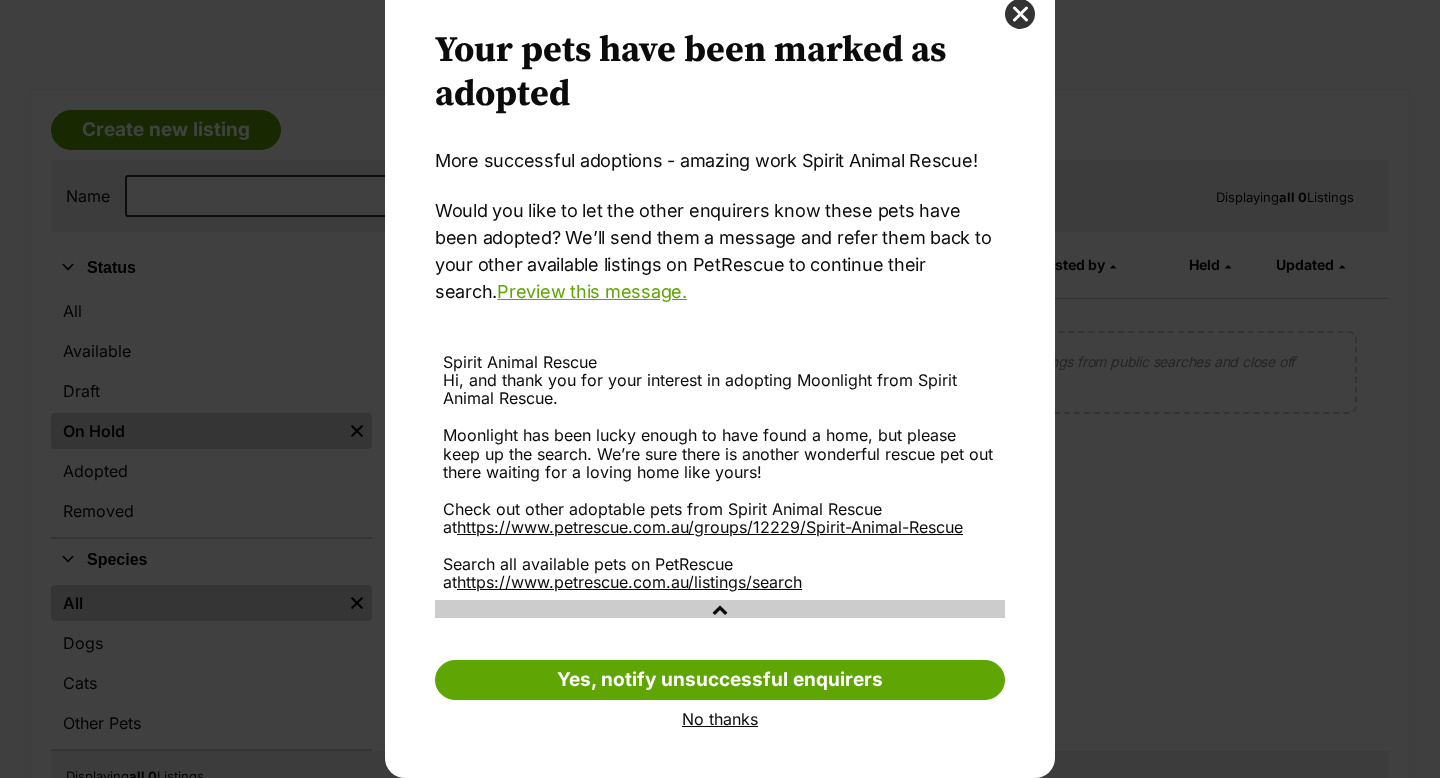 click on "No thanks" at bounding box center (720, 719) 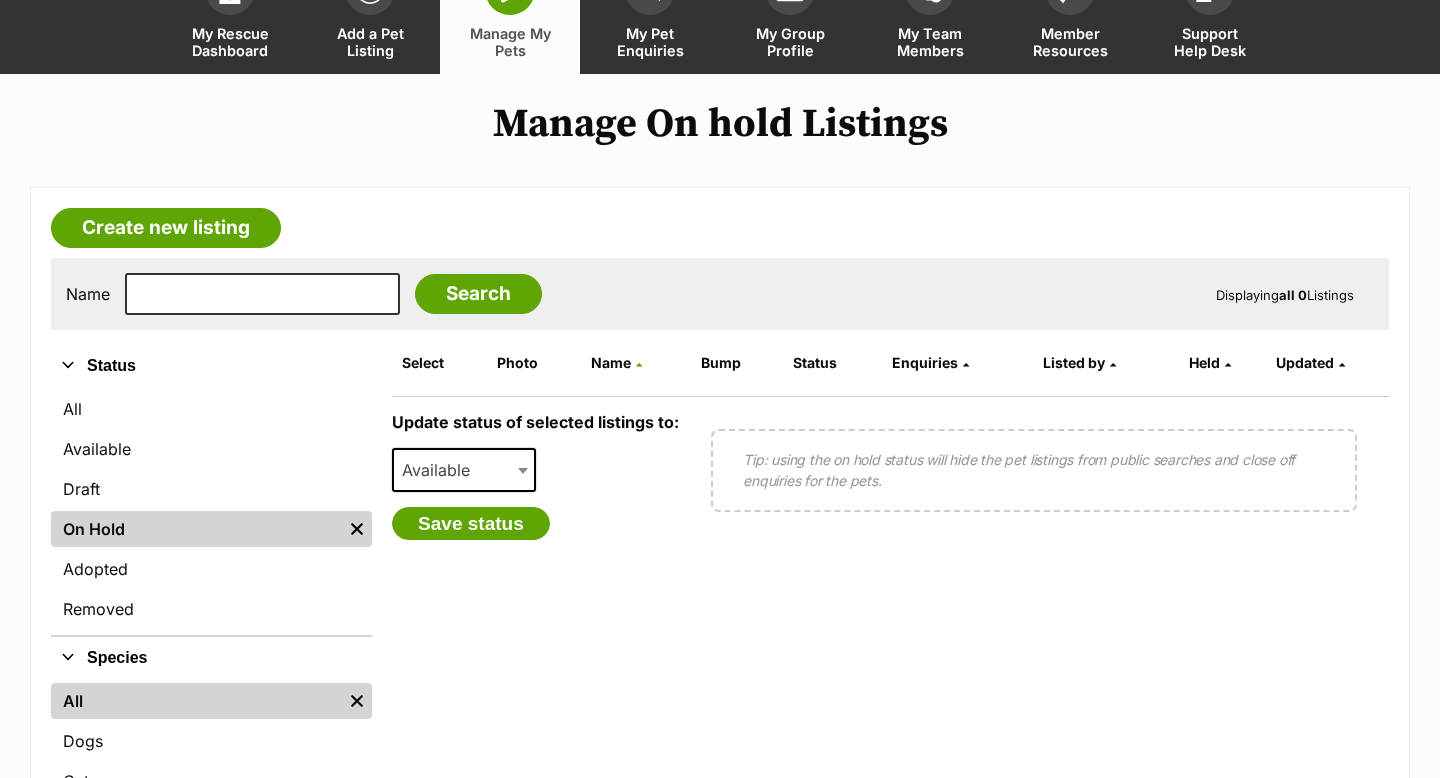 scroll, scrollTop: 15, scrollLeft: 0, axis: vertical 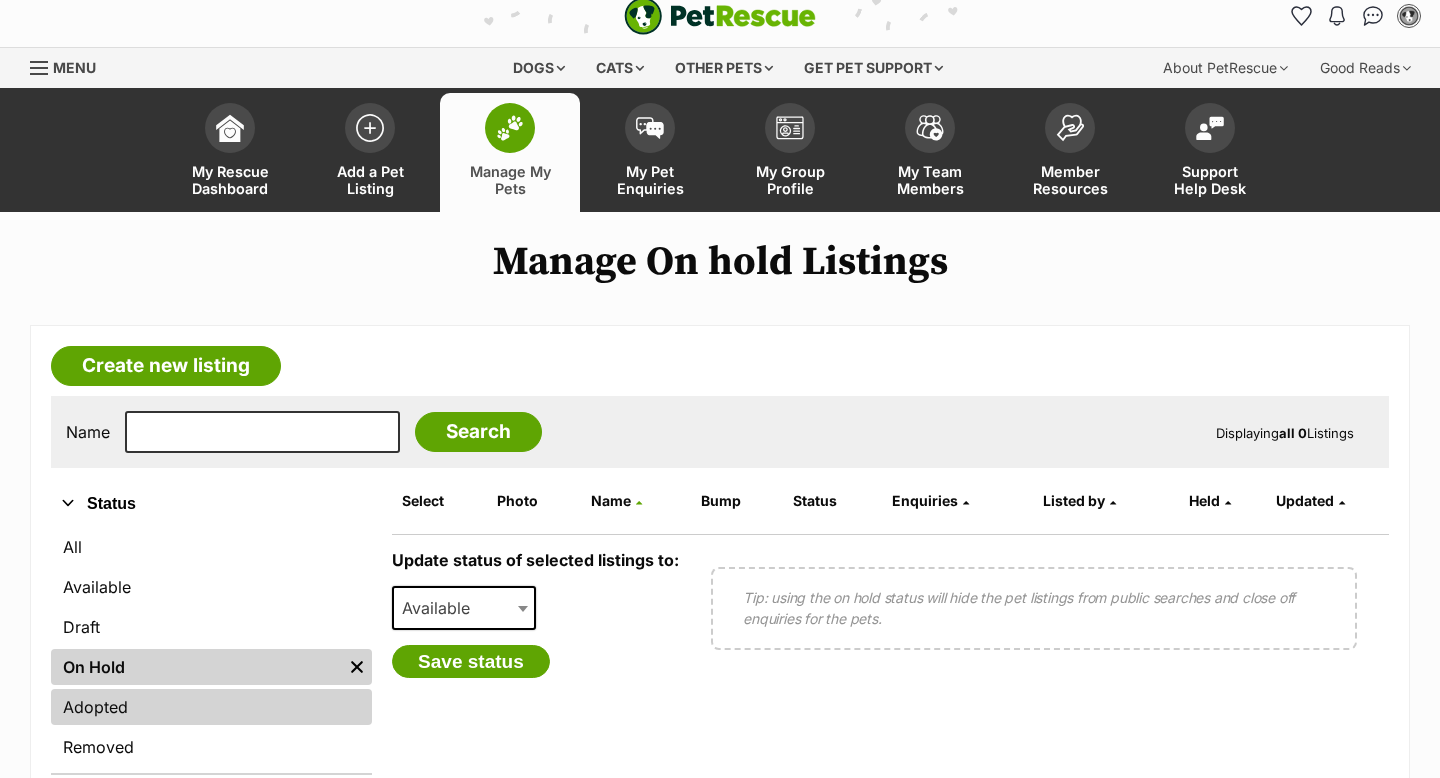 click on "Adopted" at bounding box center [211, 707] 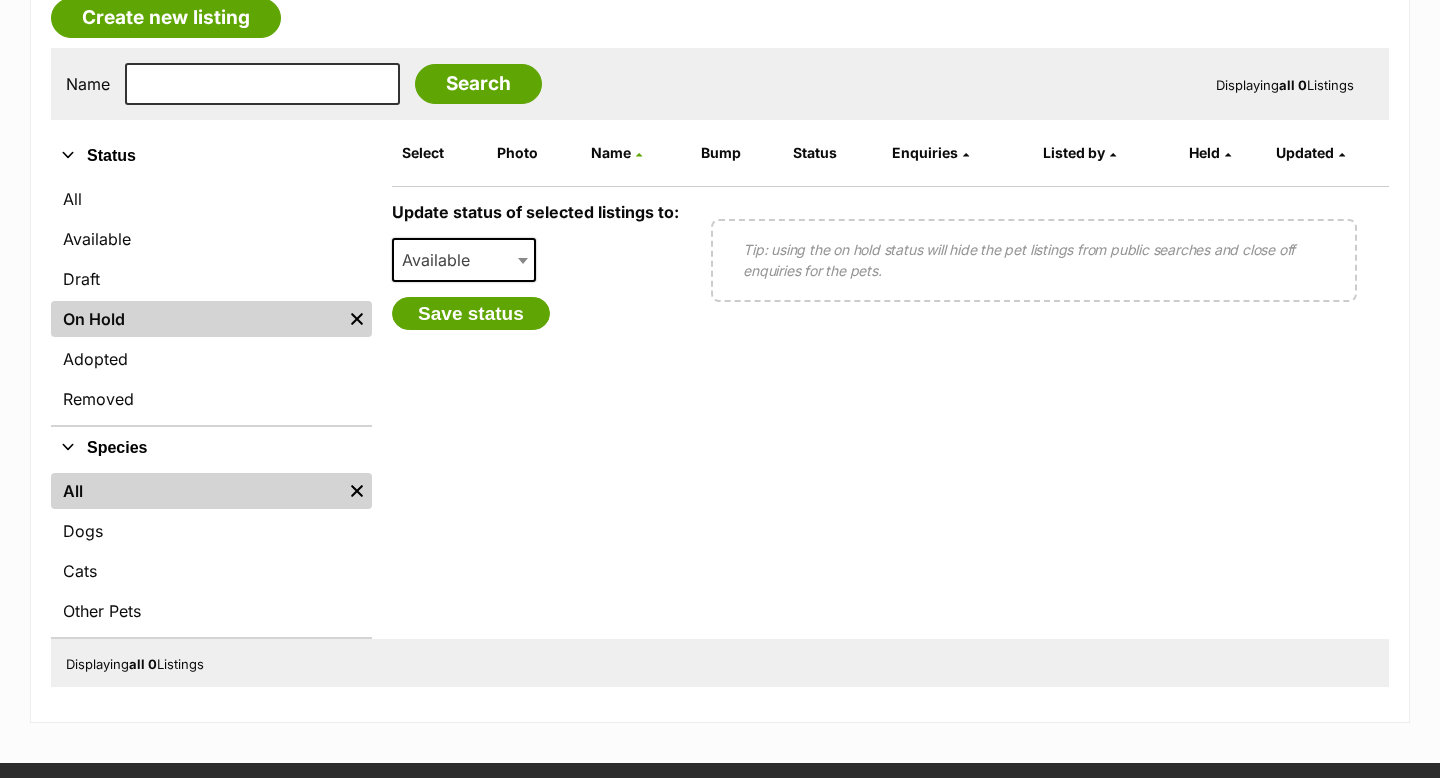 scroll, scrollTop: 563, scrollLeft: 0, axis: vertical 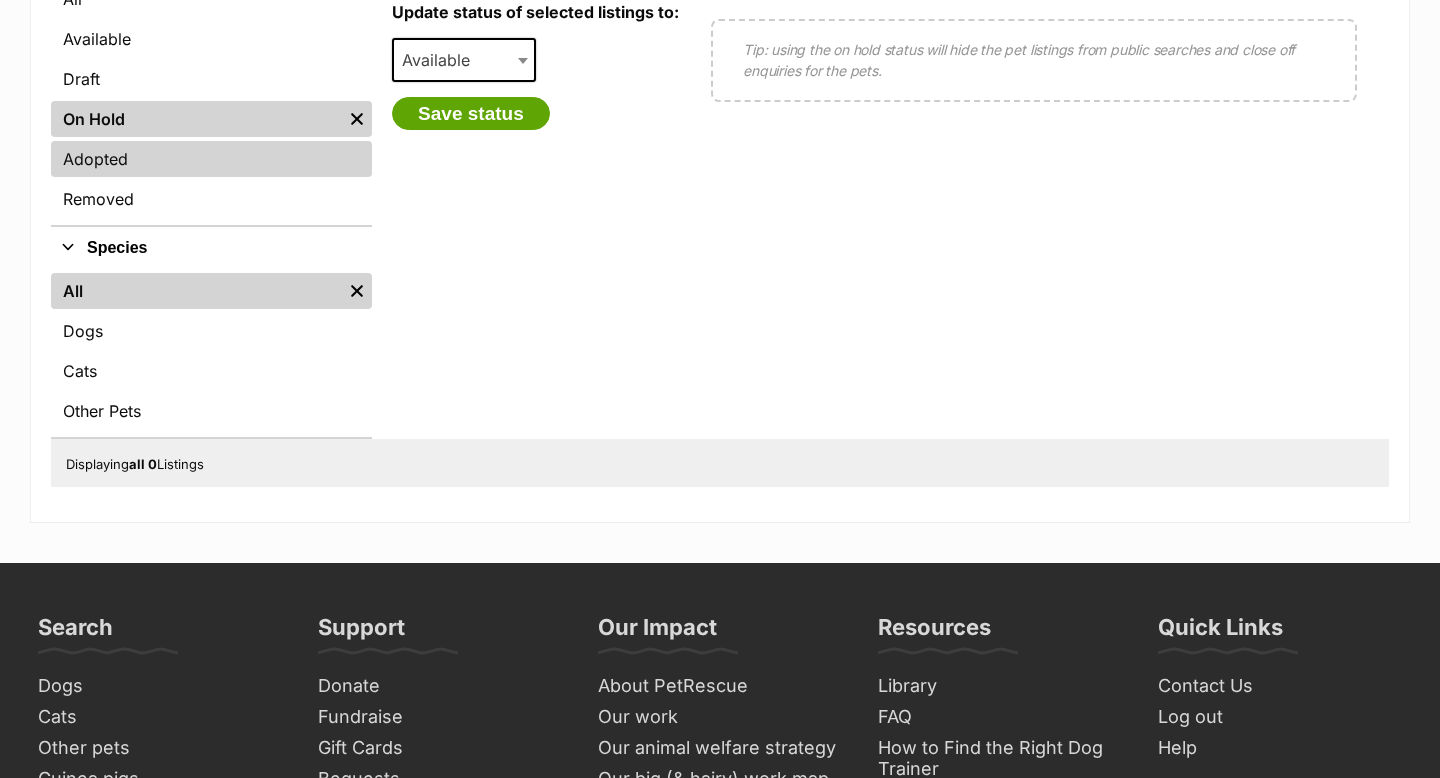 click on "Adopted" at bounding box center (211, 159) 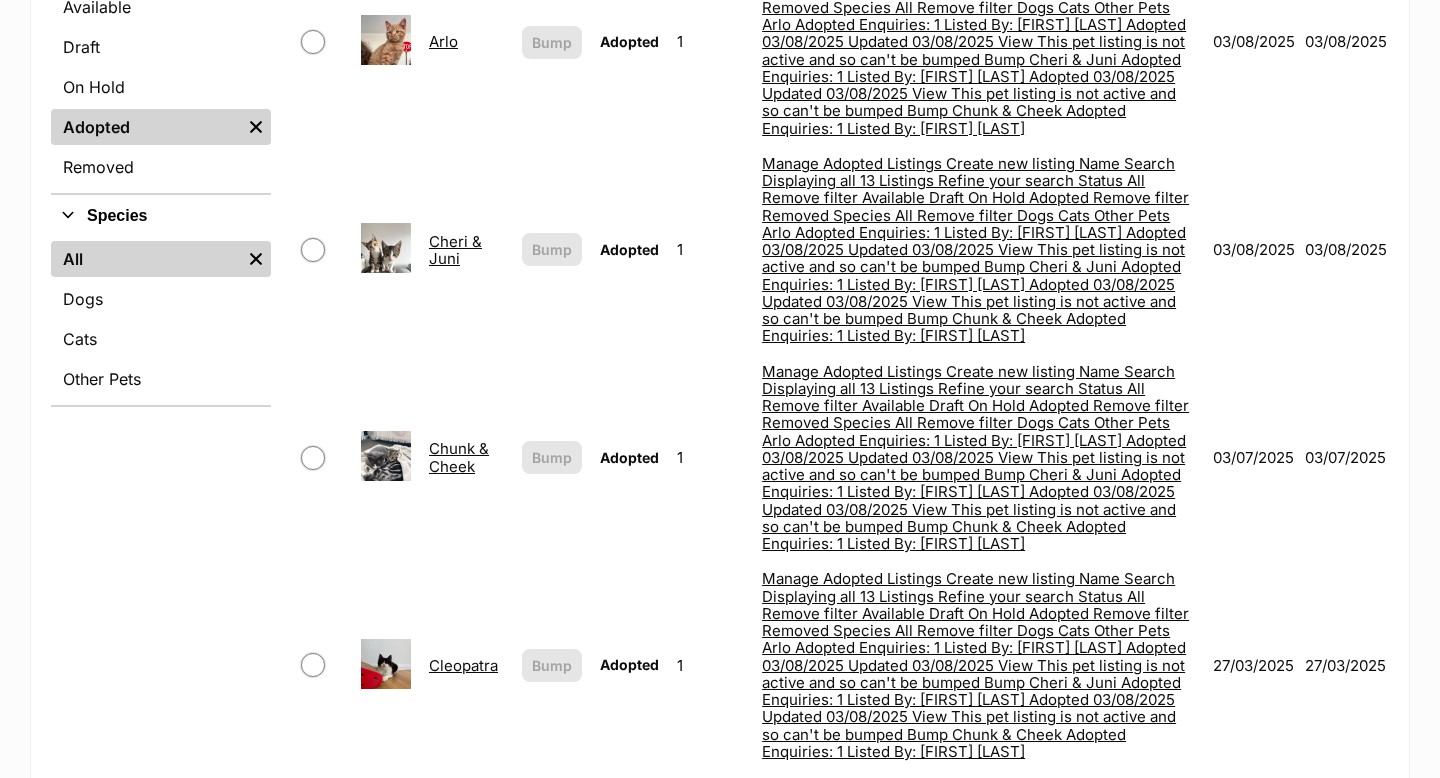 scroll, scrollTop: 0, scrollLeft: 0, axis: both 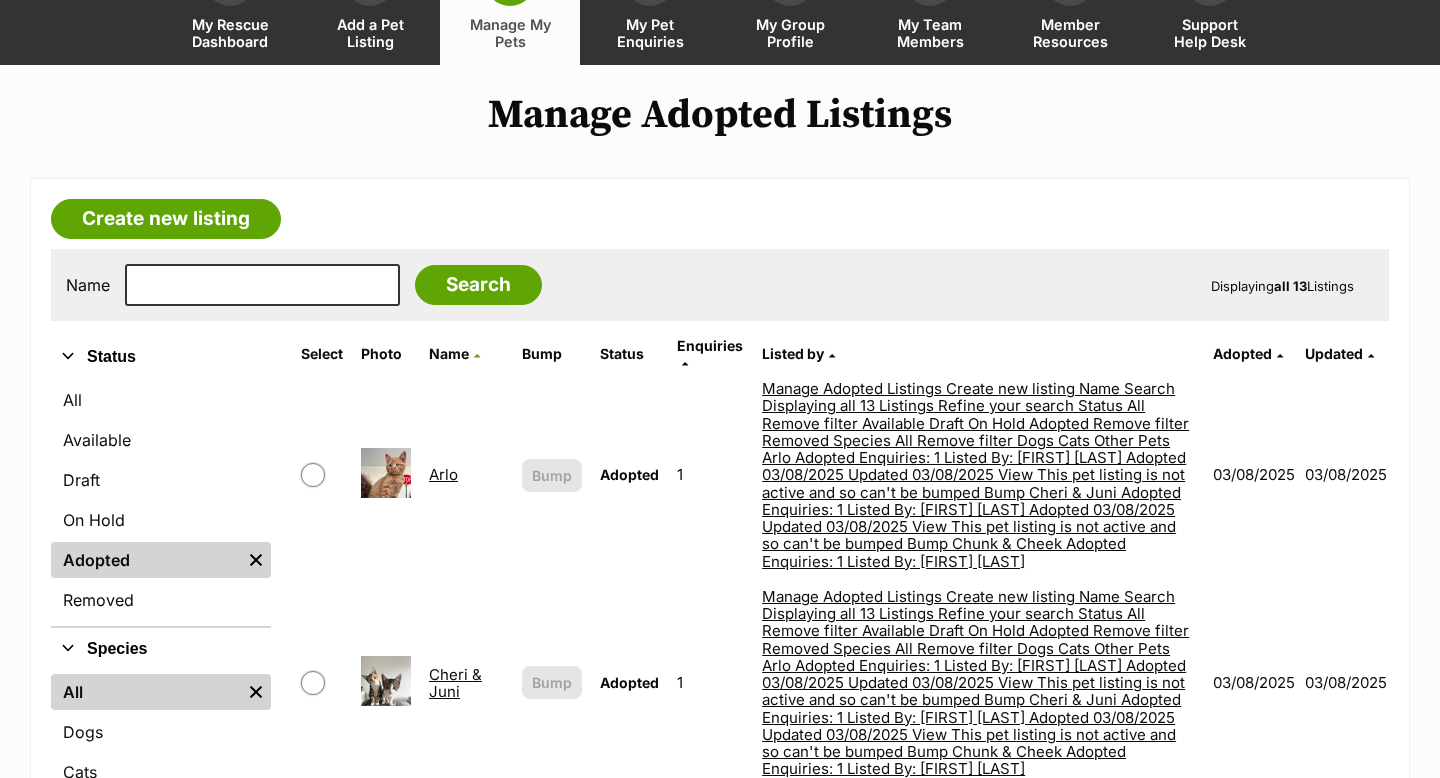 click on "Manage Adopted Listings
Create new listing
Name
Search
Displaying  all 13  Listings
Refine your search
Status
All
Available
Draft
On Hold
Adopted
Remove filter
Removed
Species
All
Remove filter
Dogs
Cats
Other Pets
Arlo
Adopted
Enquiries:
1
Listed By:
[FIRST] [LAST]
Adopted
03/08/2025
Updated
03/08/2025
View
This pet listing is not active and so can't be bumped
Bump
Cheri & Juni
Adopted
Enquiries:
1
Listed By:
[FIRST] [LAST]
Adopted
03/08/2025
Updated
03/08/2025
View
This pet listing is not active and so can't be bumped
Bump
Chunk & Cheek
Adopted
Enquiries:
1
Listed By:
[FIRST] [LAST]" at bounding box center [720, 1719] 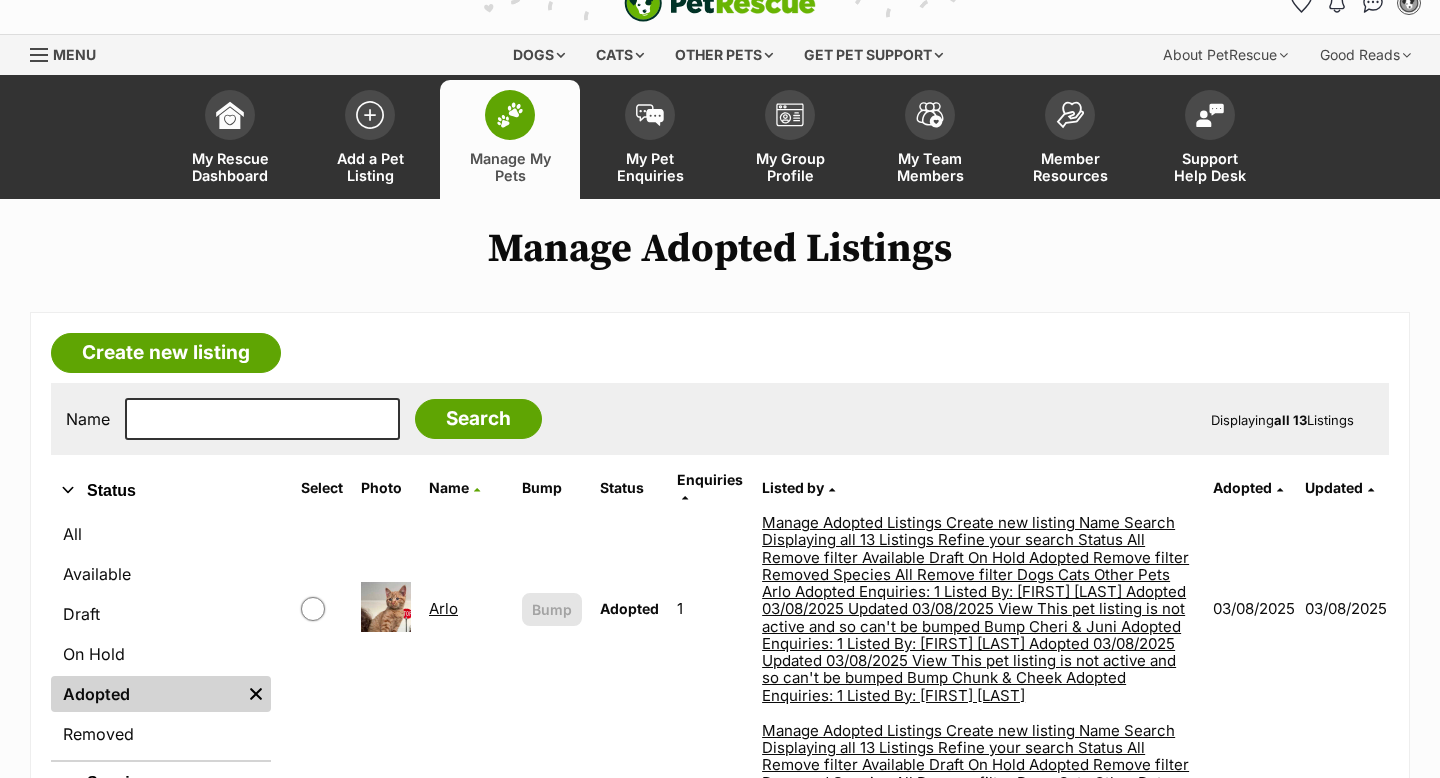 scroll, scrollTop: 0, scrollLeft: 0, axis: both 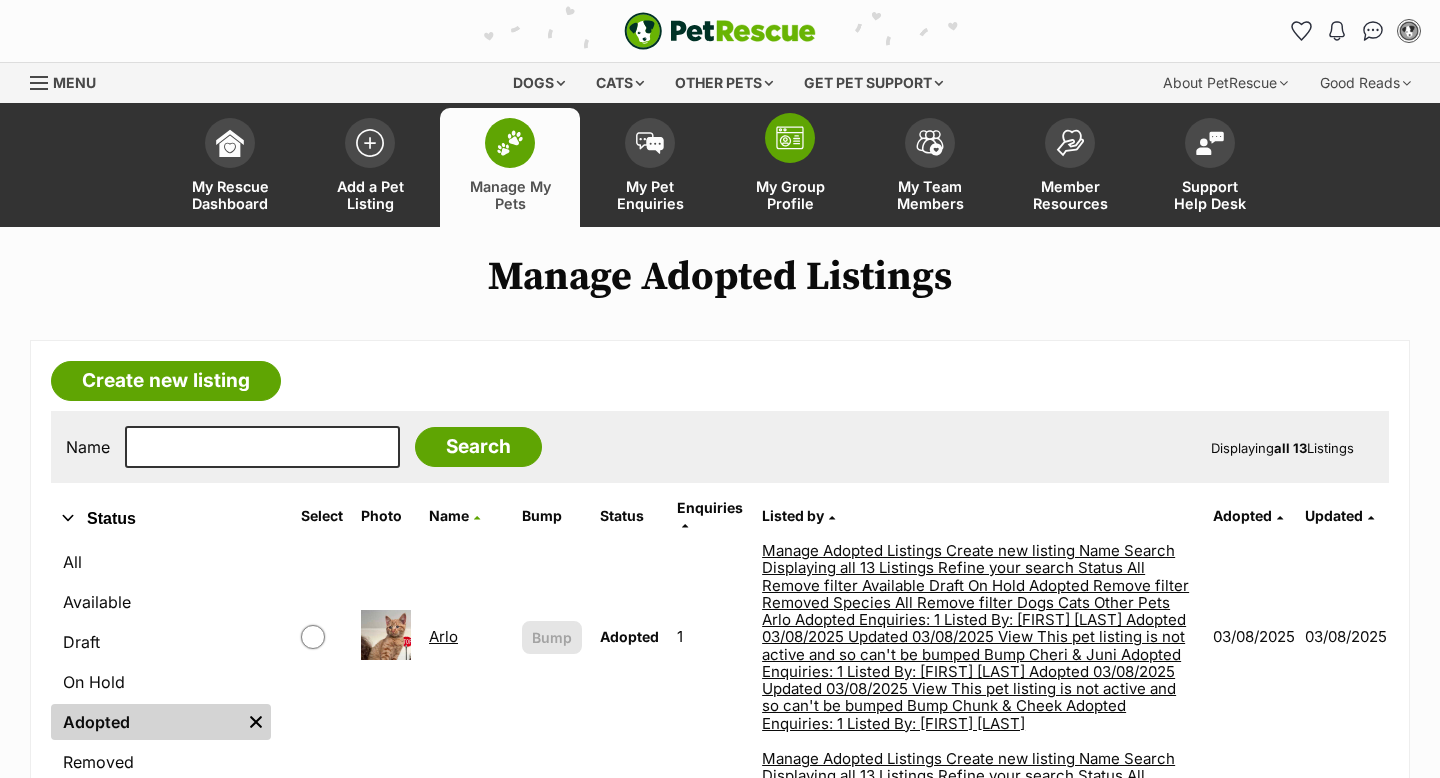 click at bounding box center [790, 138] 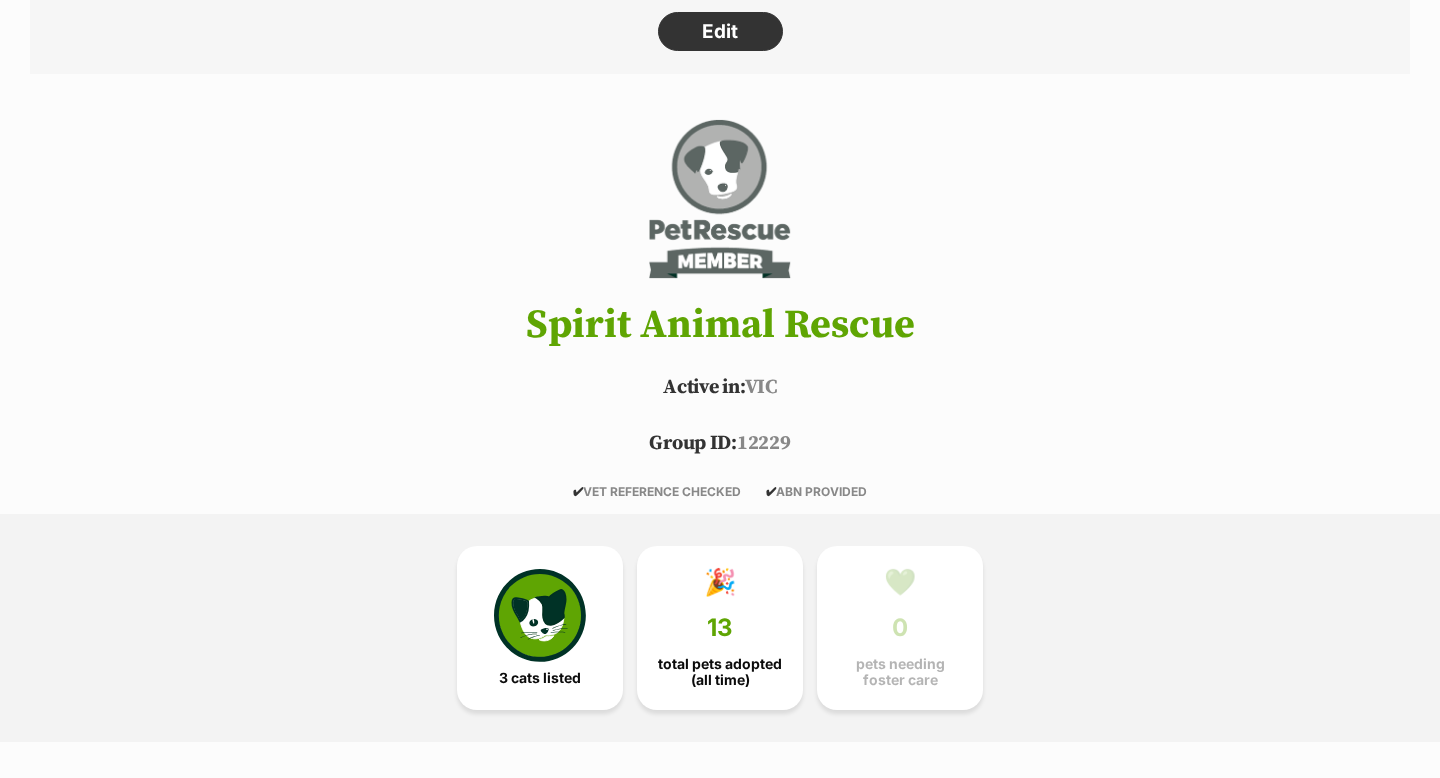 scroll, scrollTop: 0, scrollLeft: 0, axis: both 